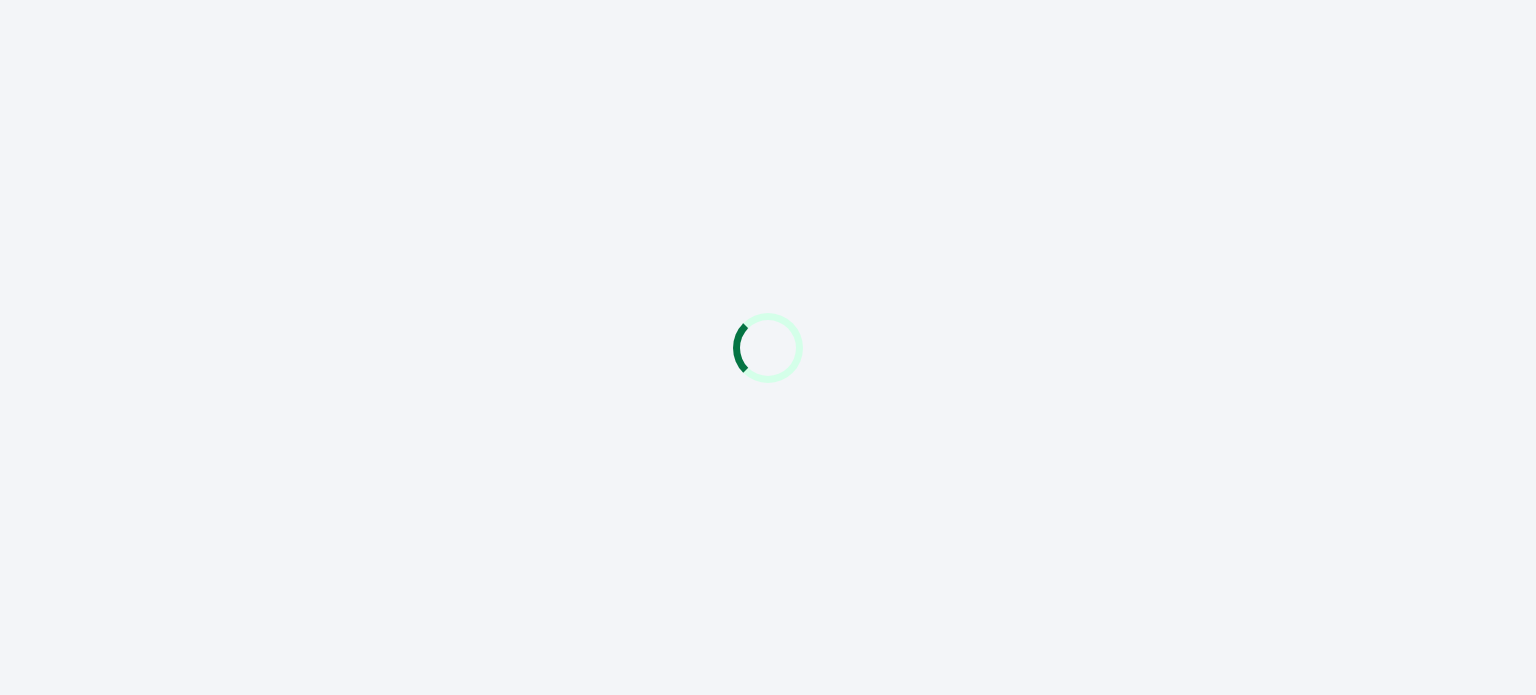 scroll, scrollTop: 0, scrollLeft: 0, axis: both 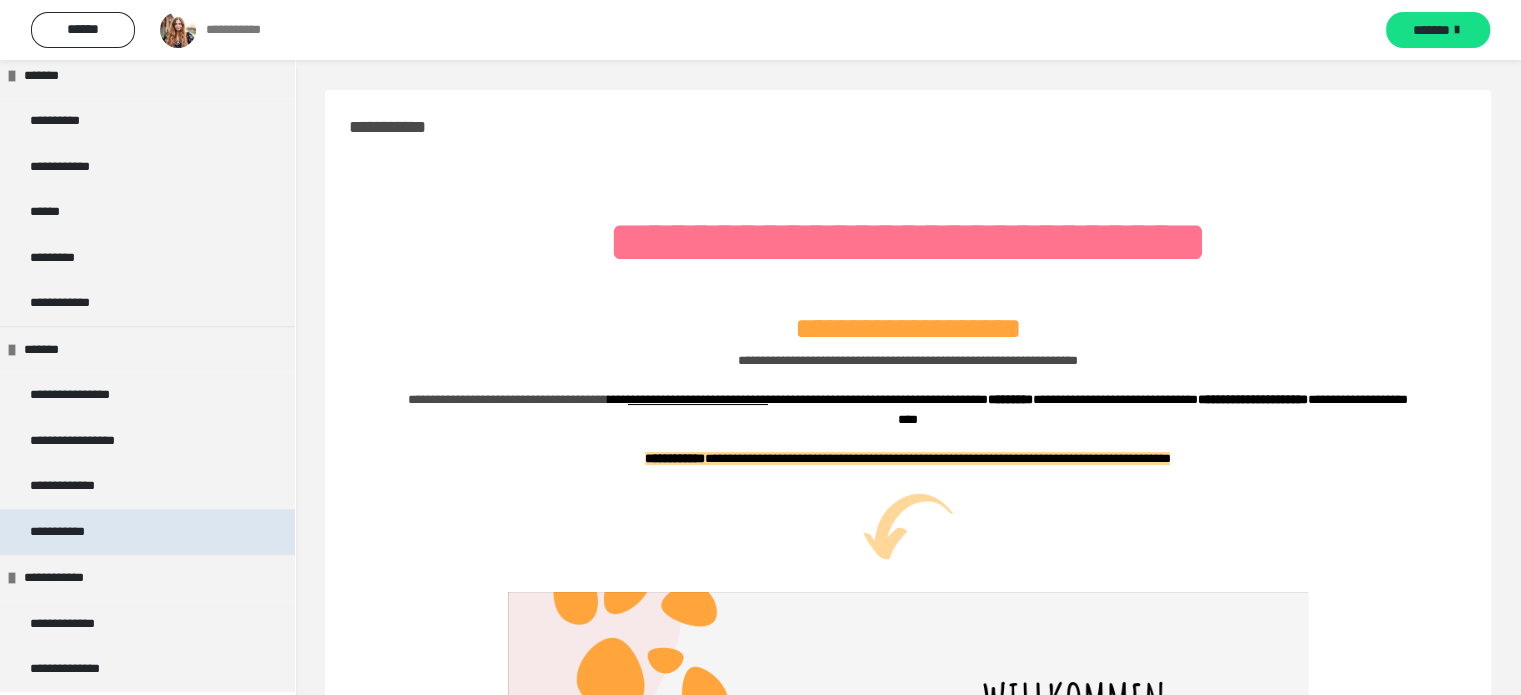 click on "**********" at bounding box center [71, 532] 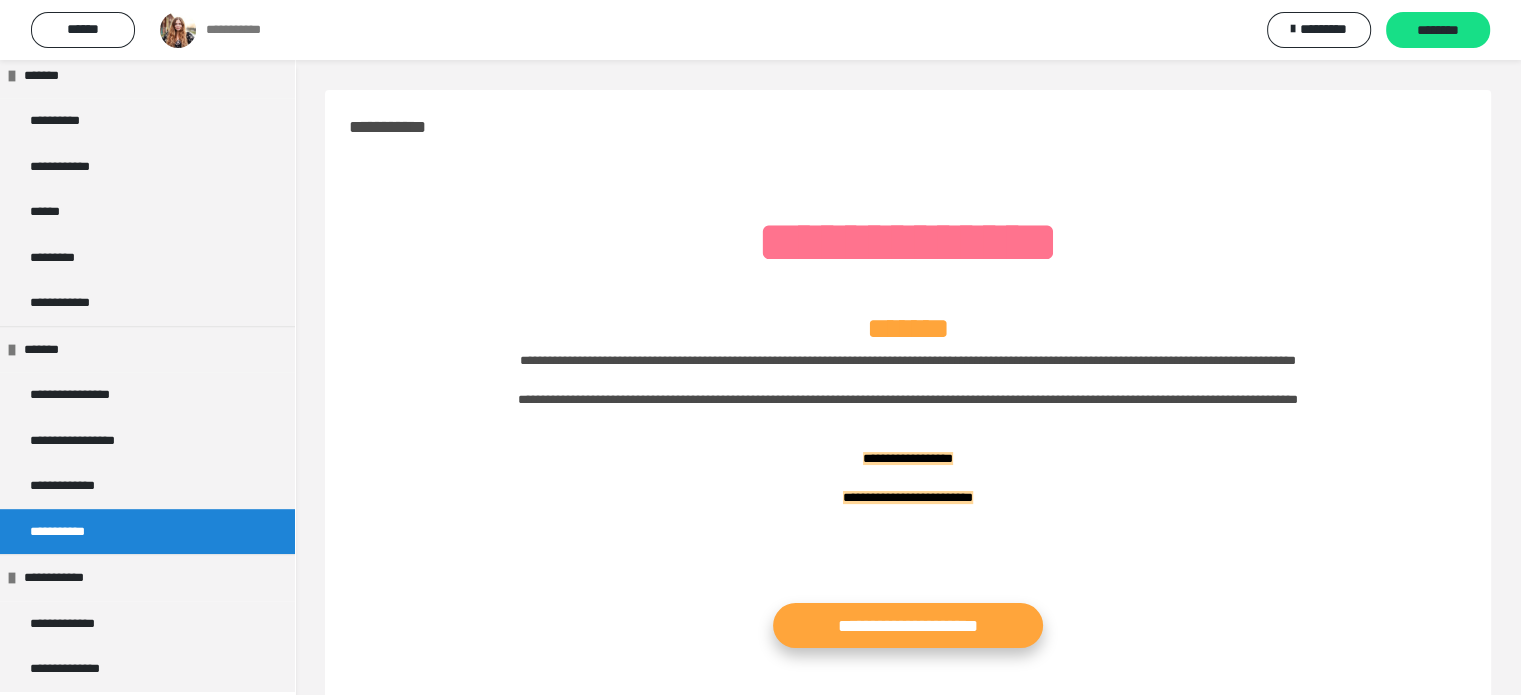 click on "**********" at bounding box center [908, 625] 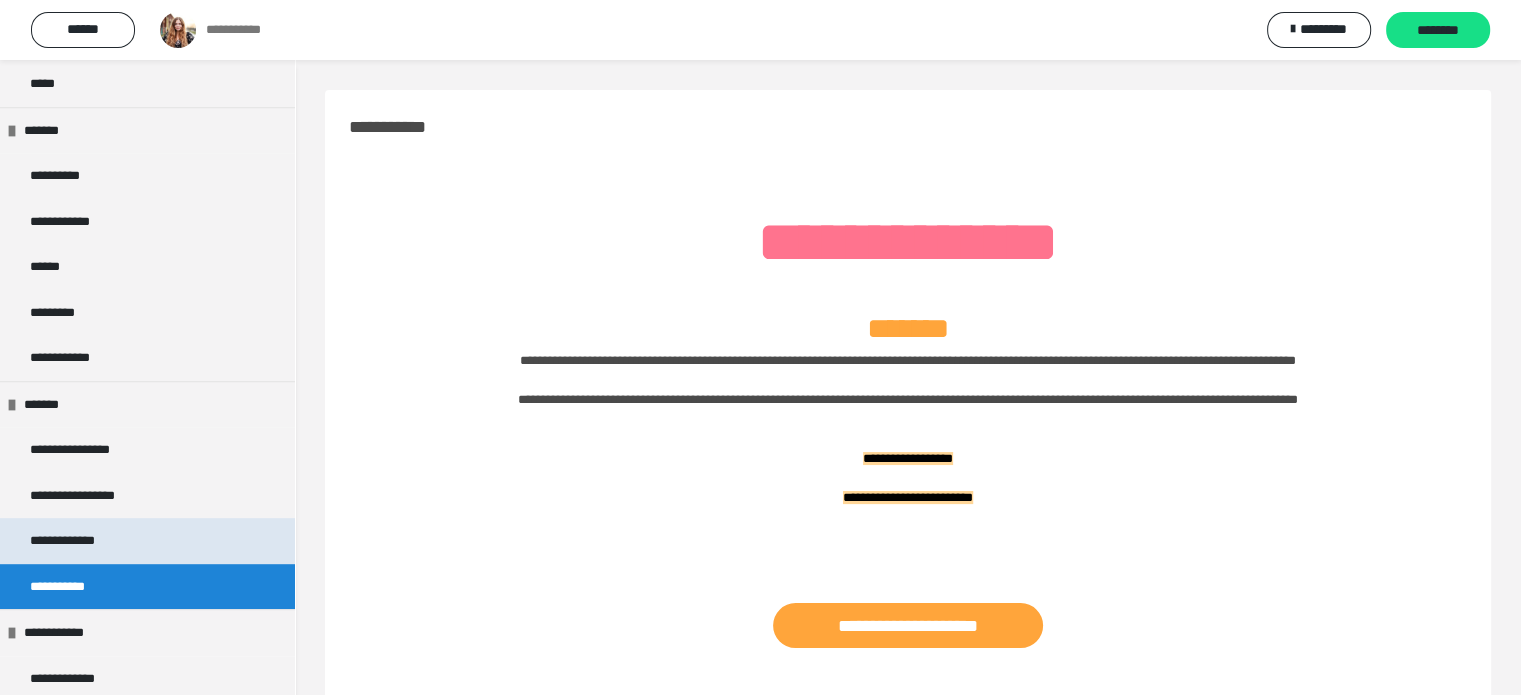 scroll, scrollTop: 968, scrollLeft: 0, axis: vertical 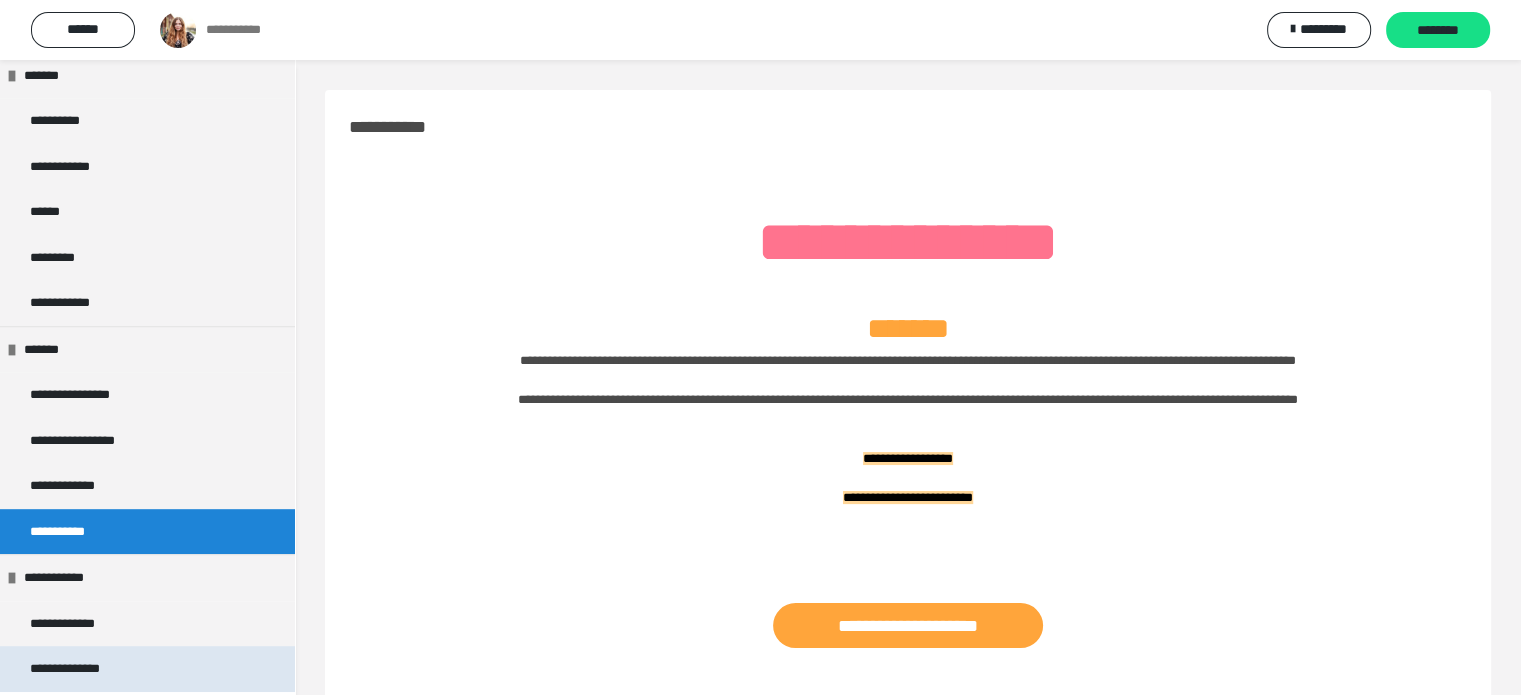 click on "**********" at bounding box center (80, 669) 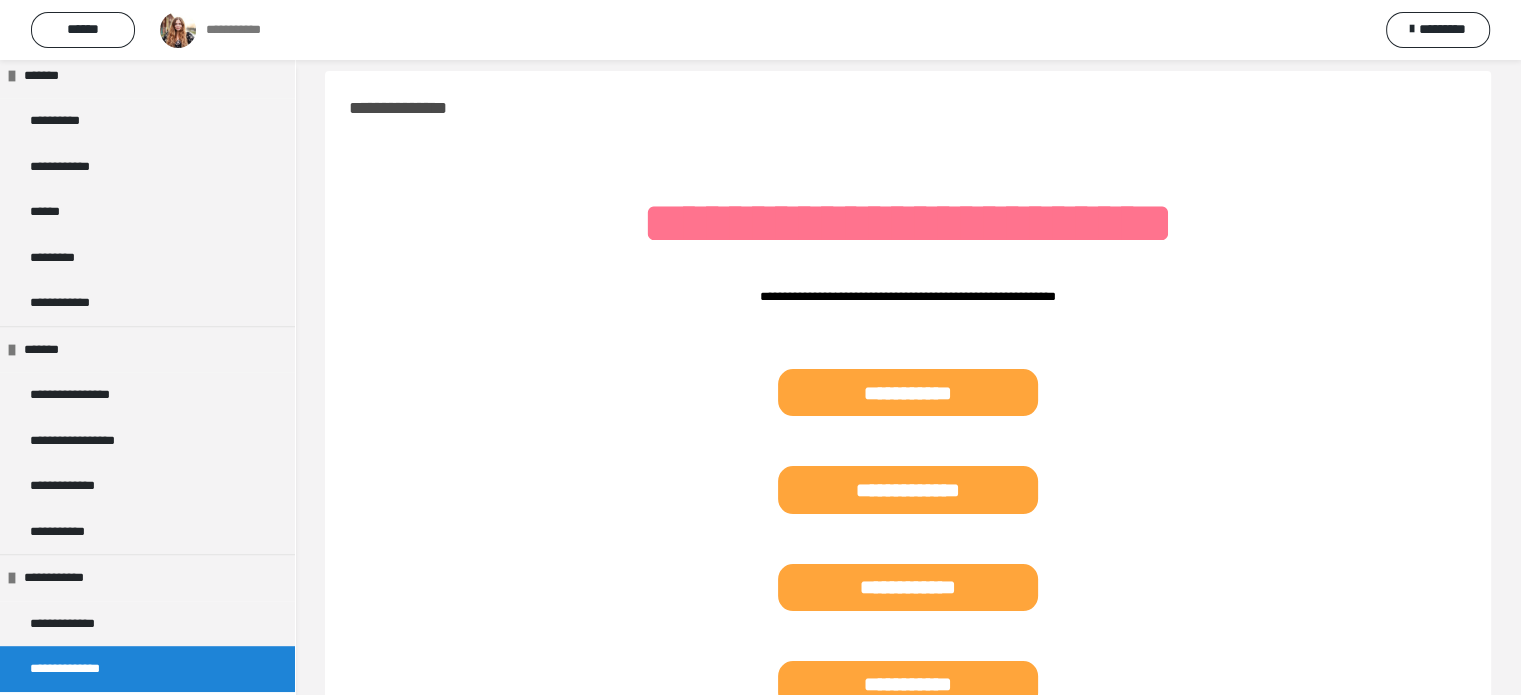 scroll, scrollTop: 12, scrollLeft: 0, axis: vertical 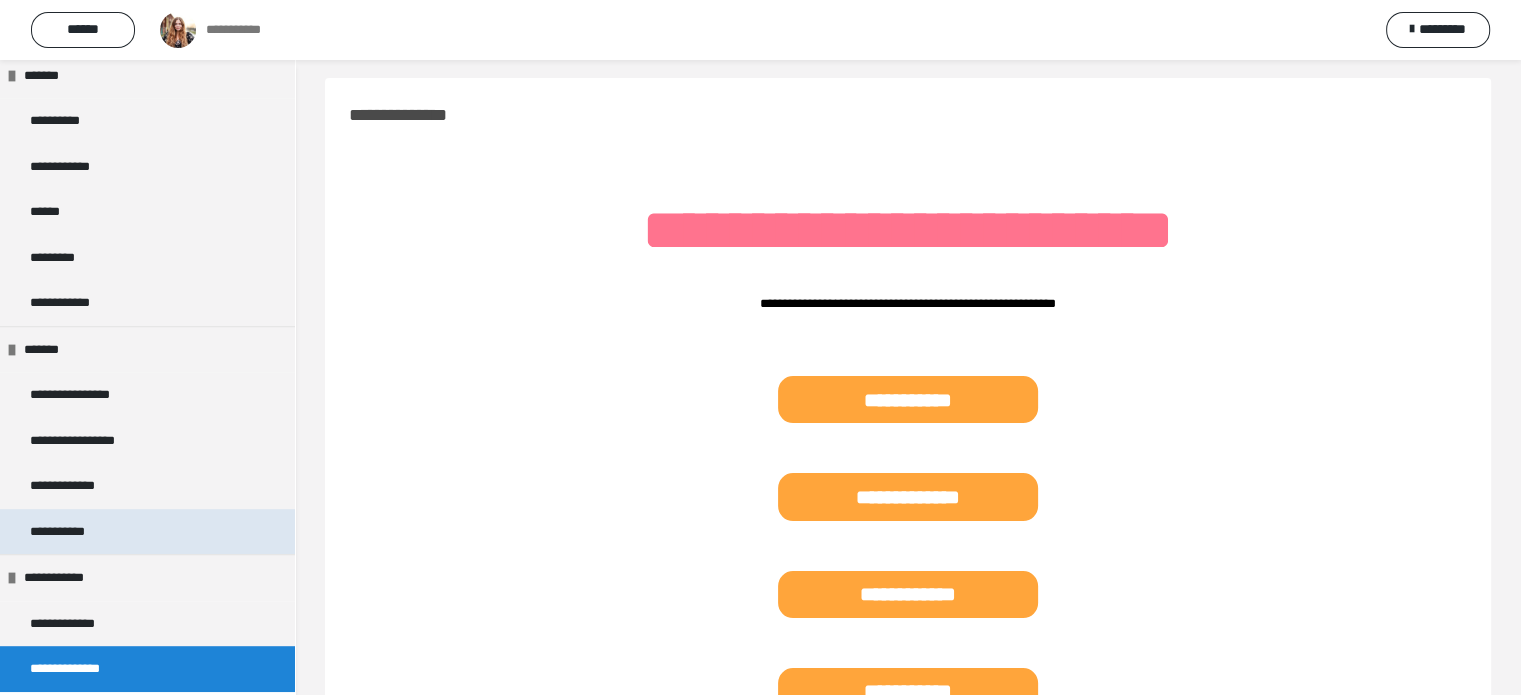 click on "**********" at bounding box center (71, 532) 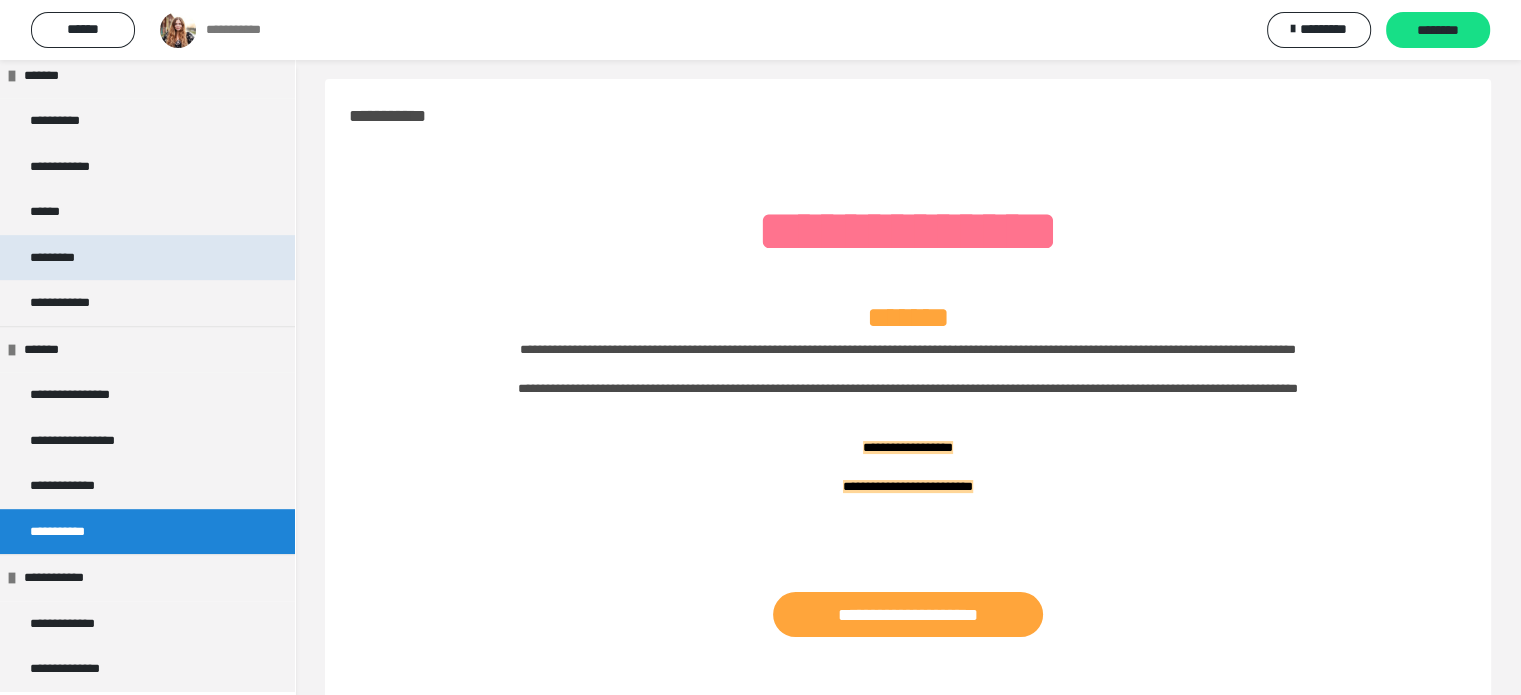 scroll, scrollTop: 0, scrollLeft: 0, axis: both 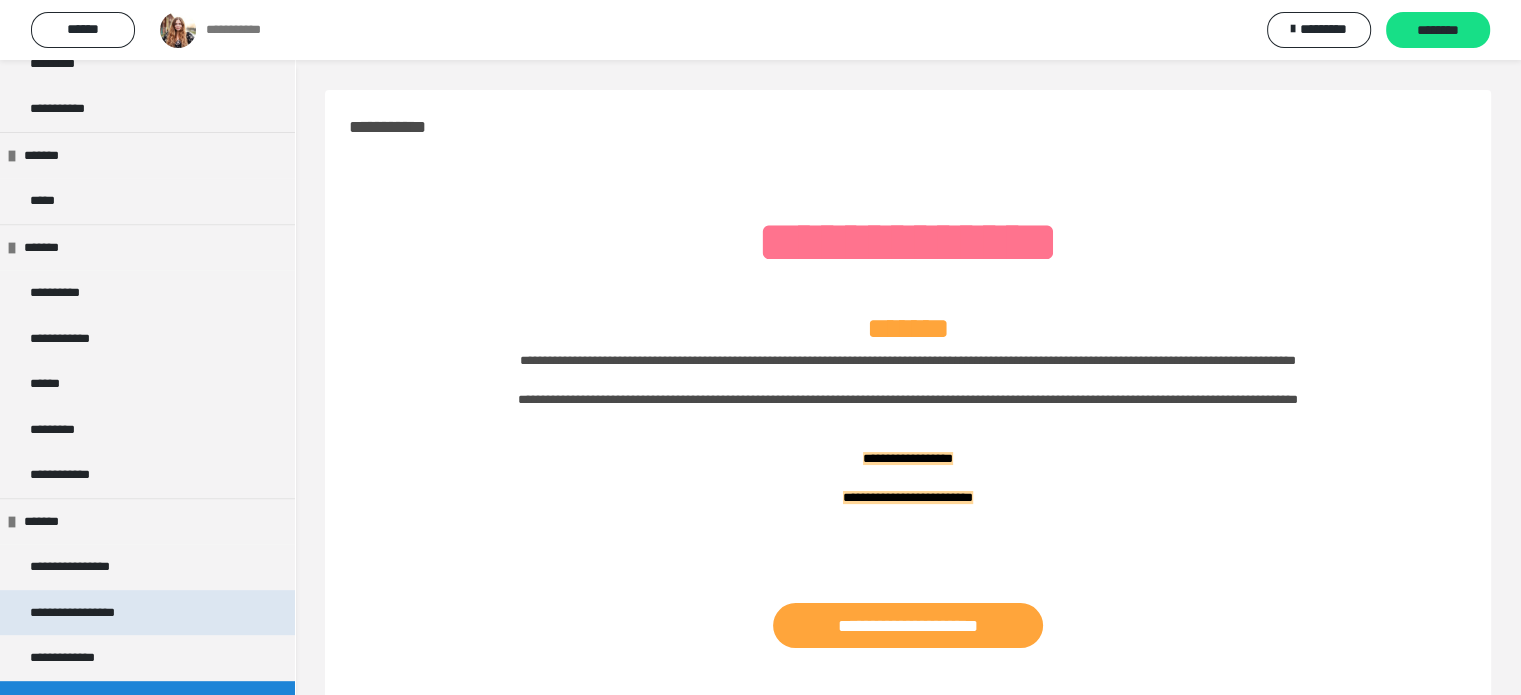 click on "**********" at bounding box center [85, 613] 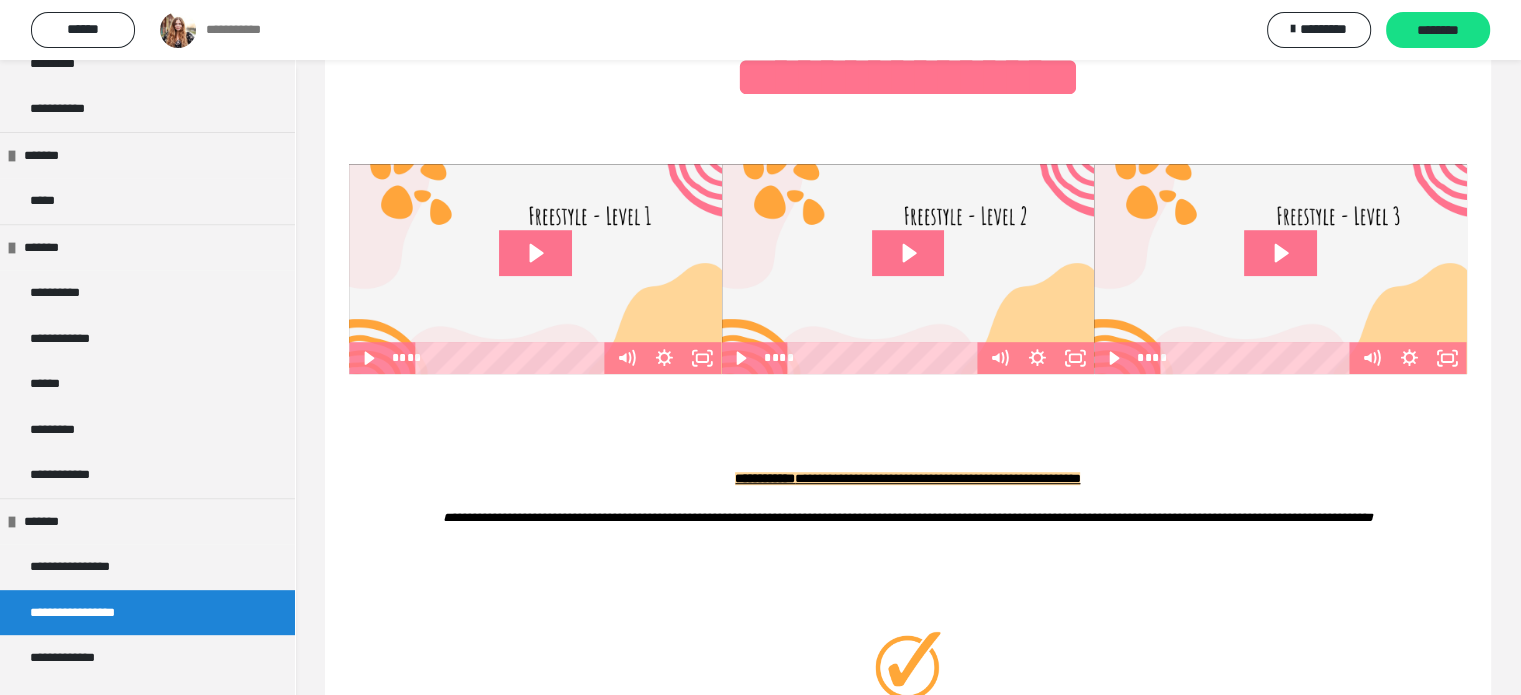 scroll, scrollTop: 1088, scrollLeft: 0, axis: vertical 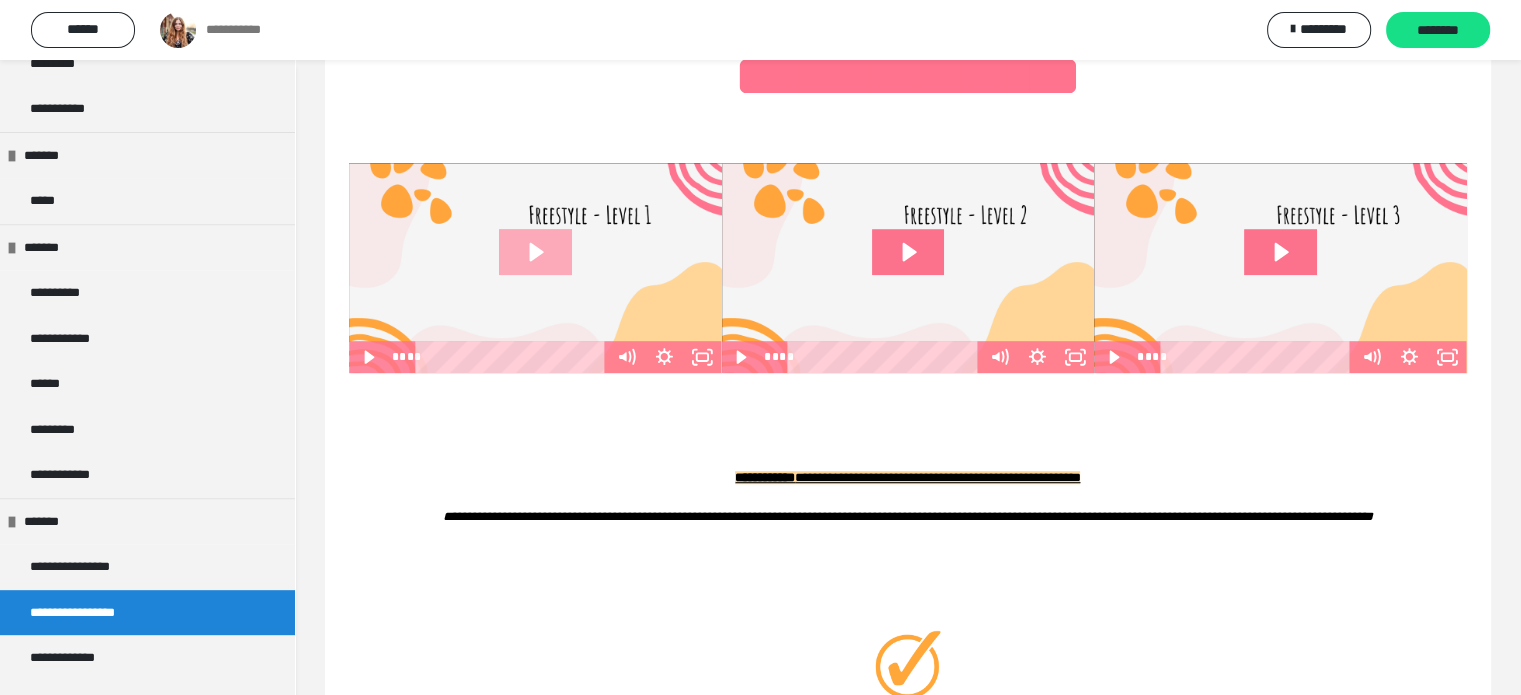 click 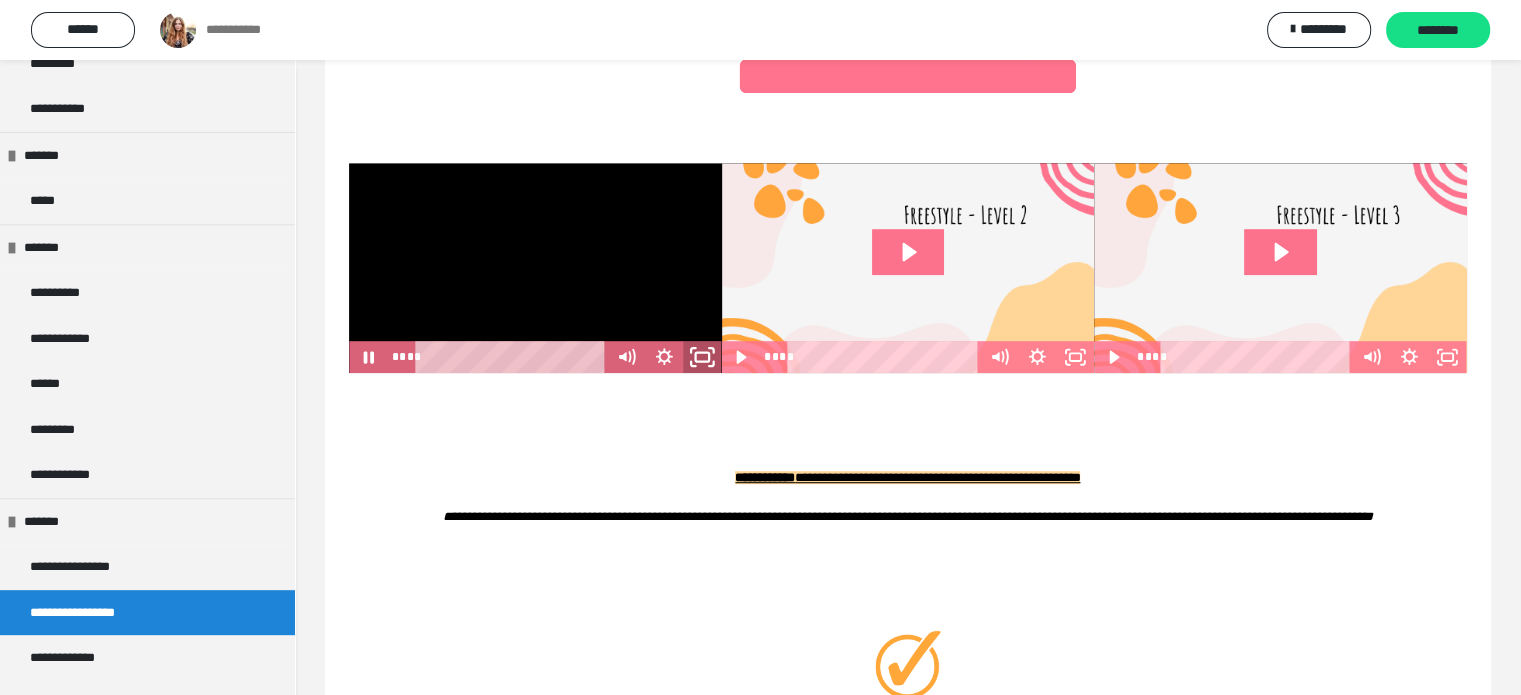 click 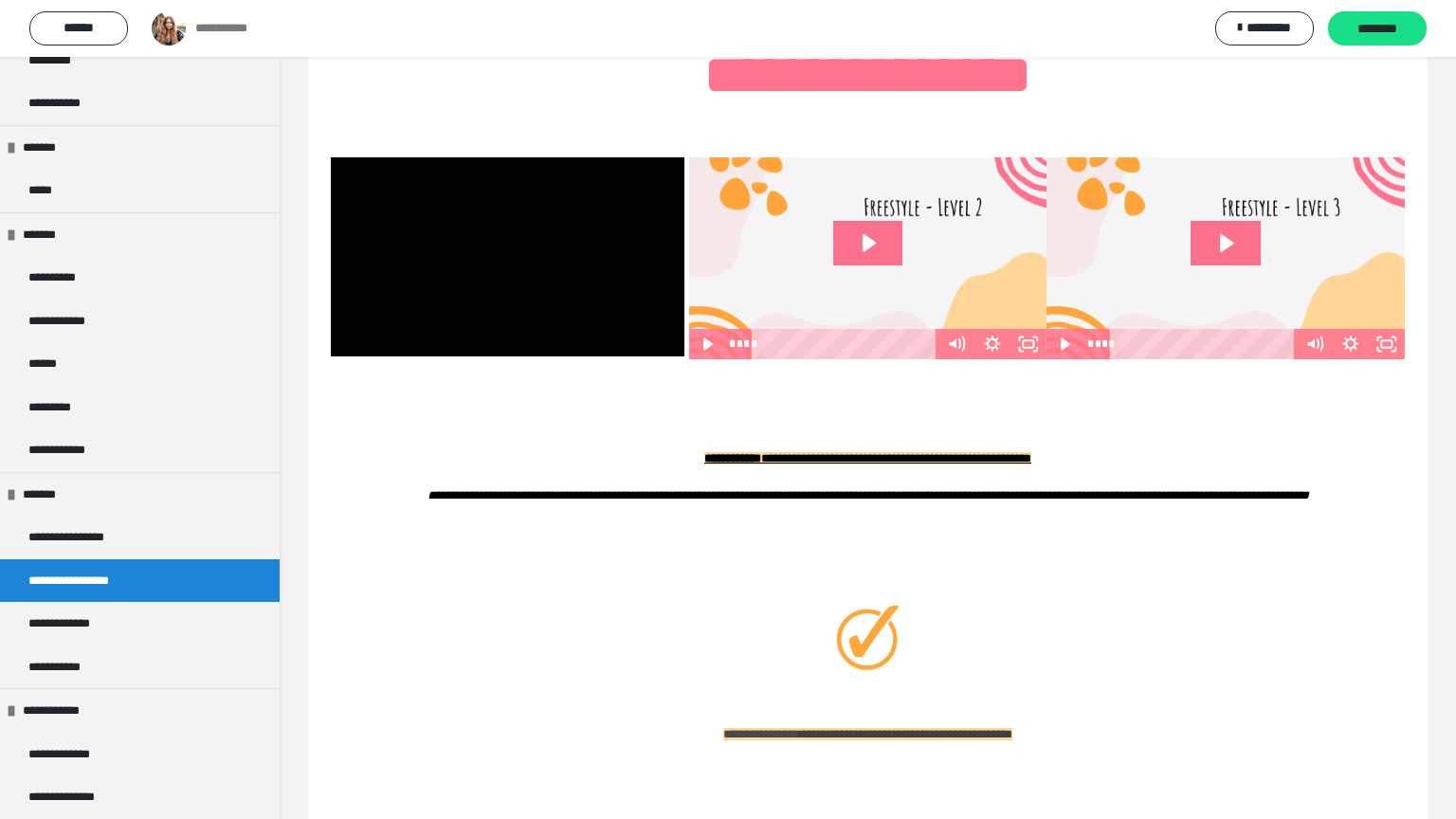 type 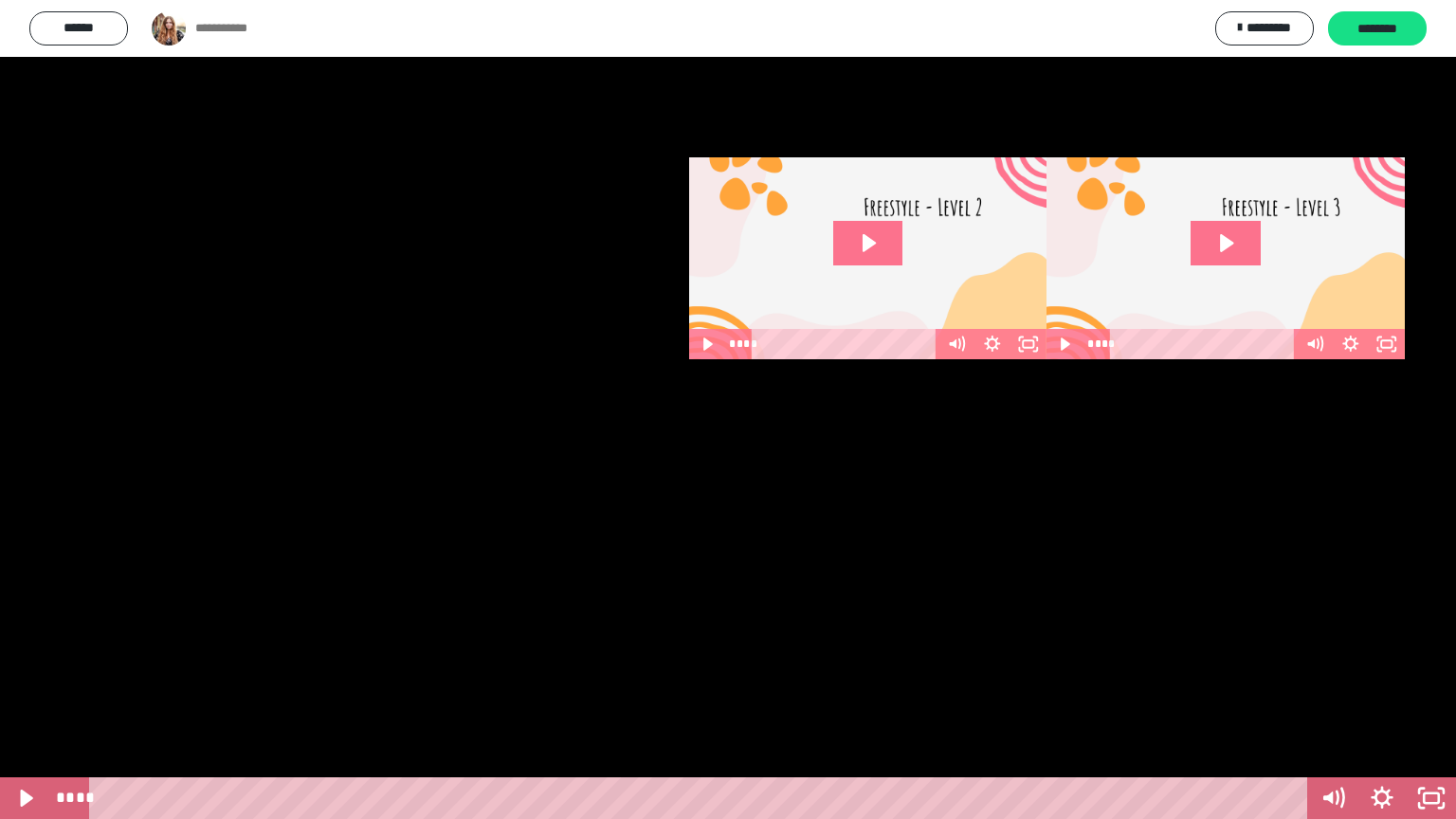 click at bounding box center [728, 410] 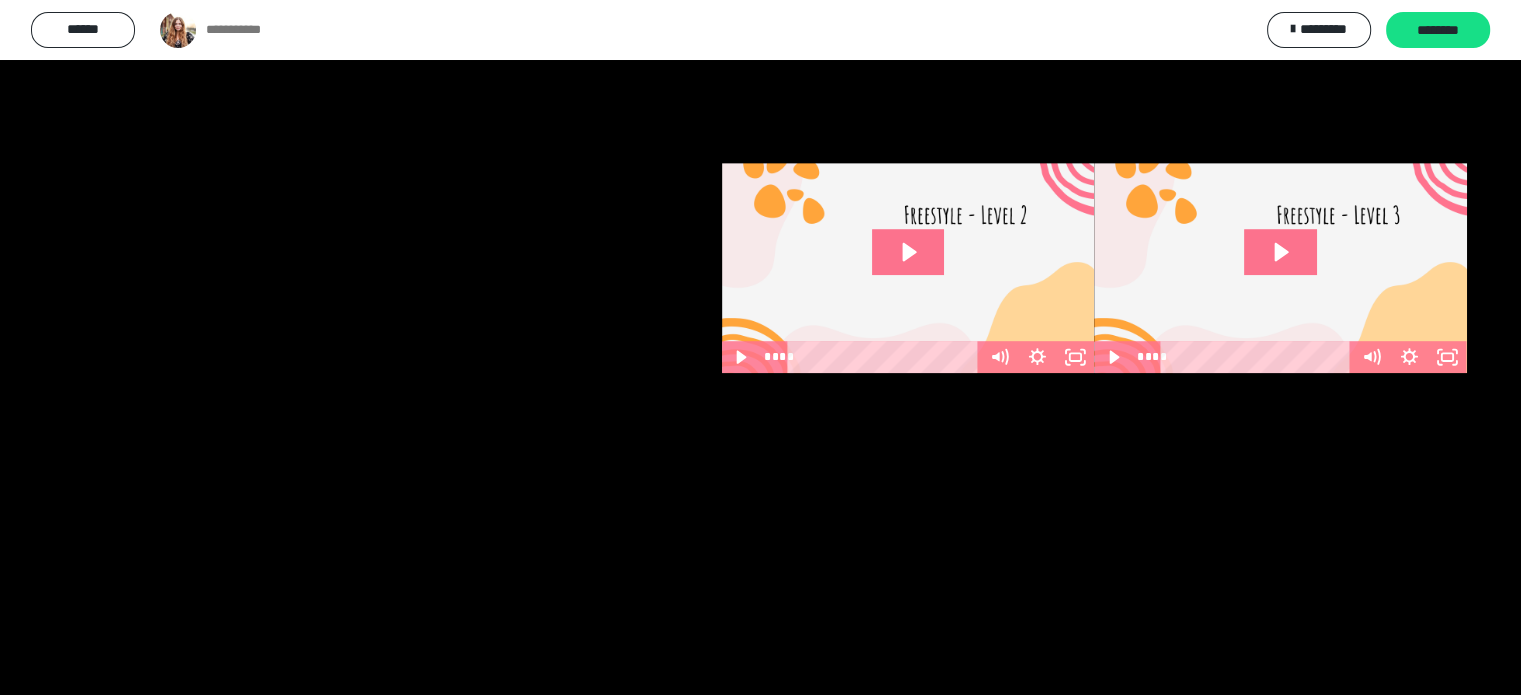 scroll, scrollTop: 155, scrollLeft: 0, axis: vertical 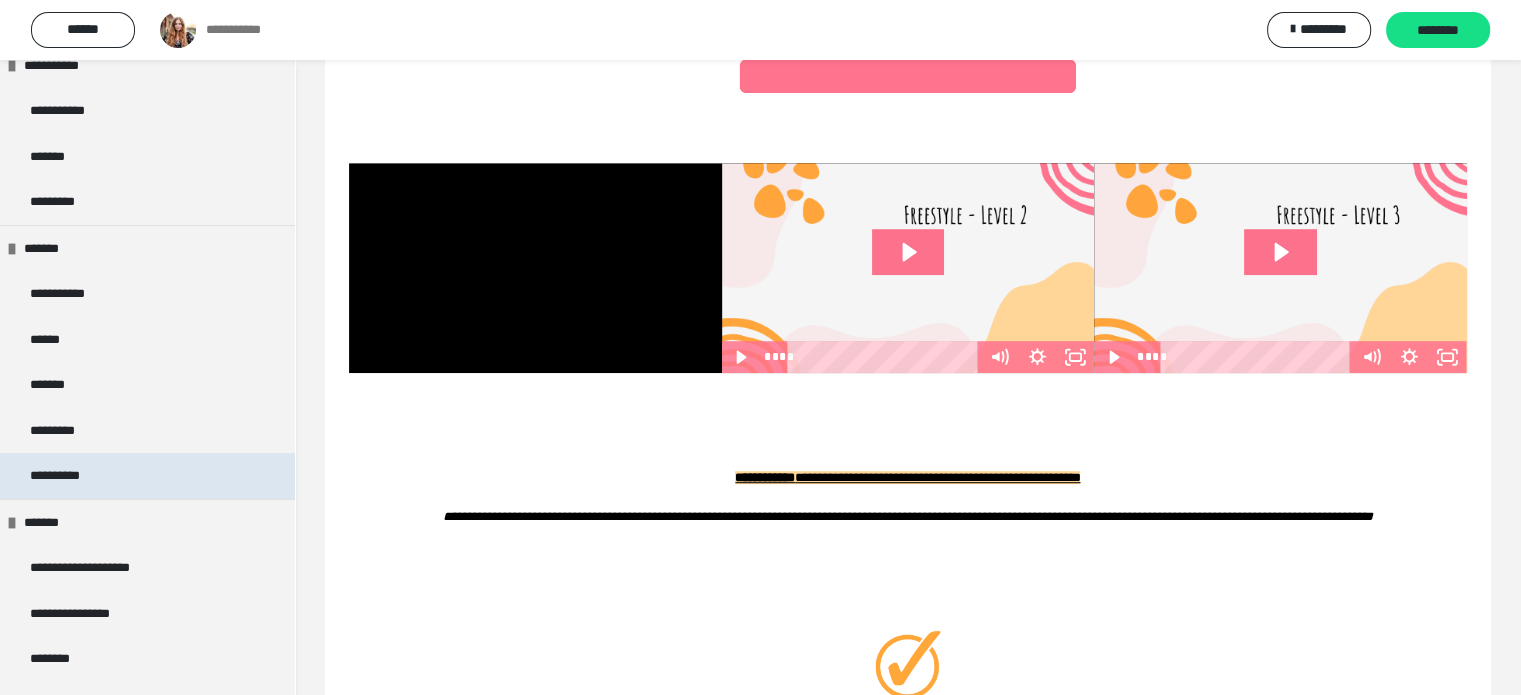 click on "**********" at bounding box center [67, 476] 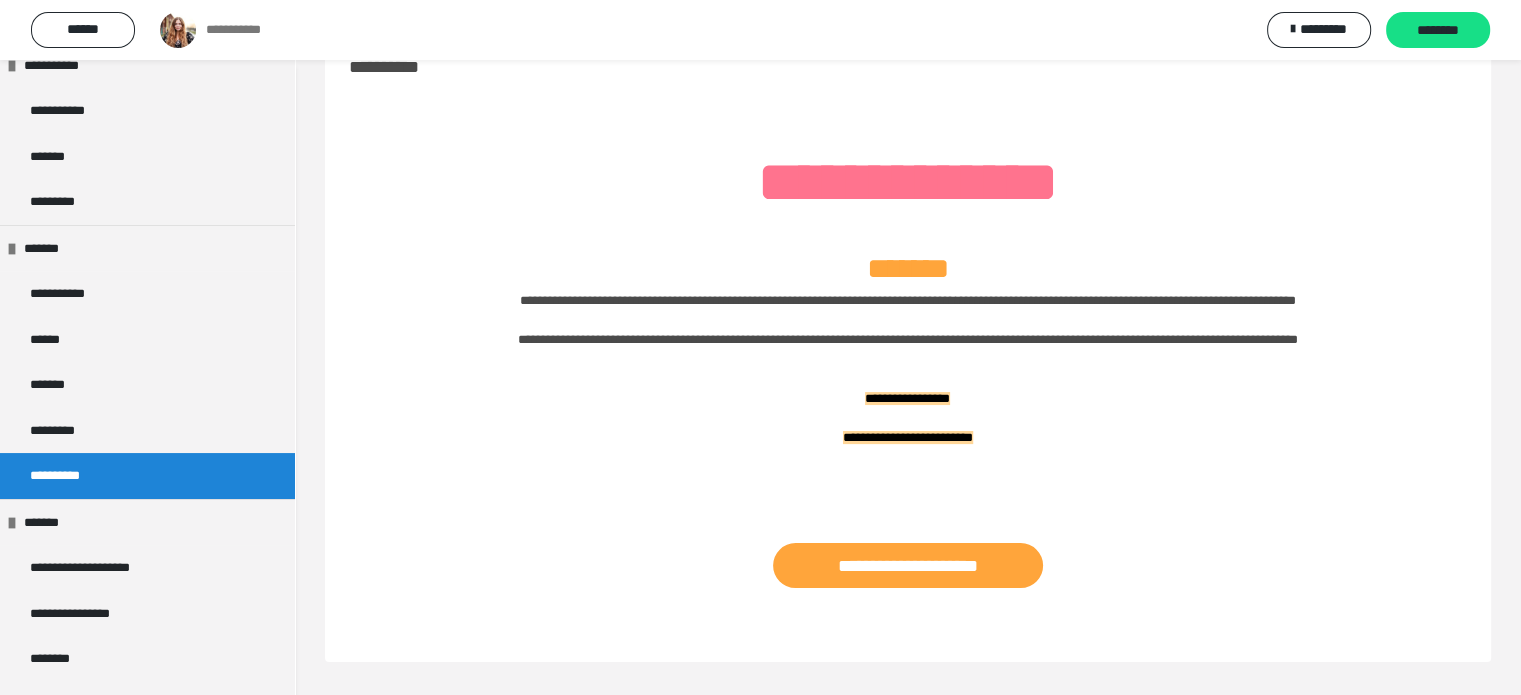 scroll, scrollTop: 60, scrollLeft: 0, axis: vertical 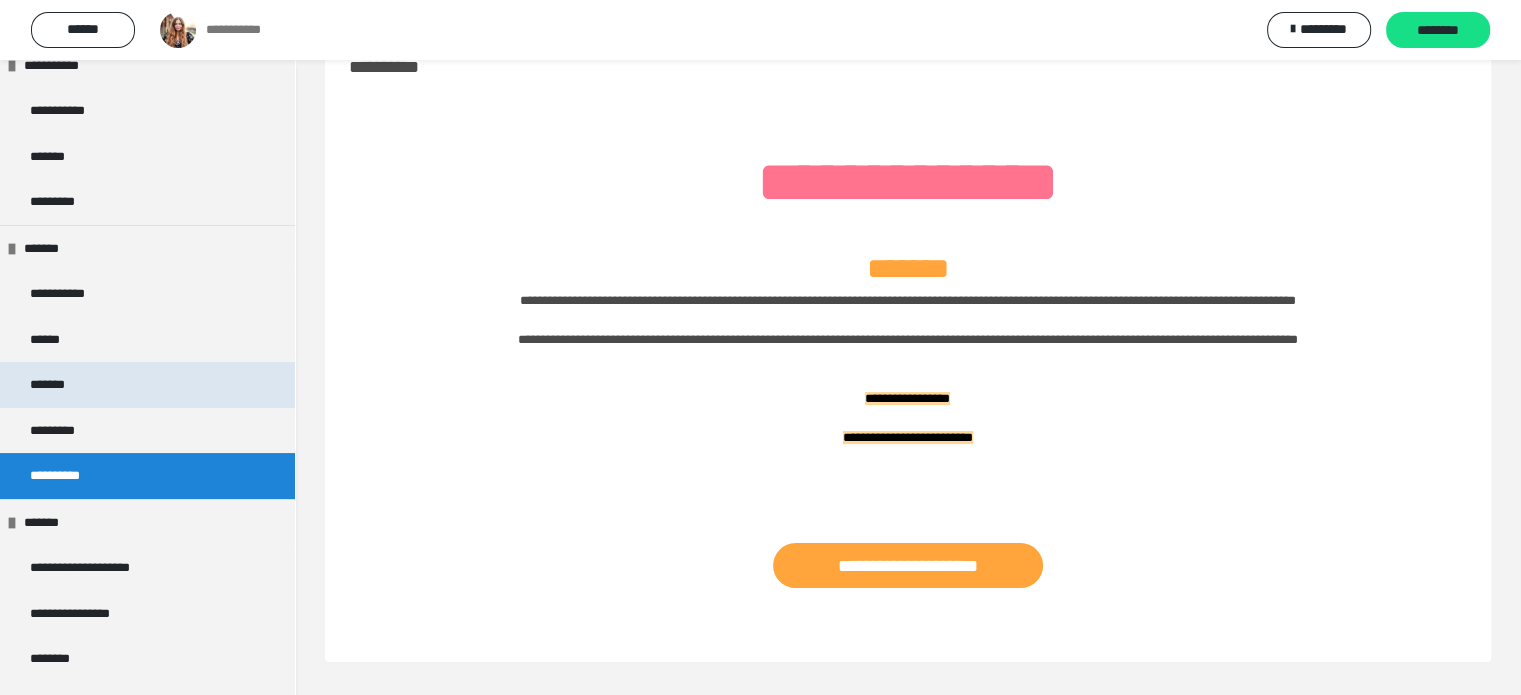 click on "*******" at bounding box center (57, 385) 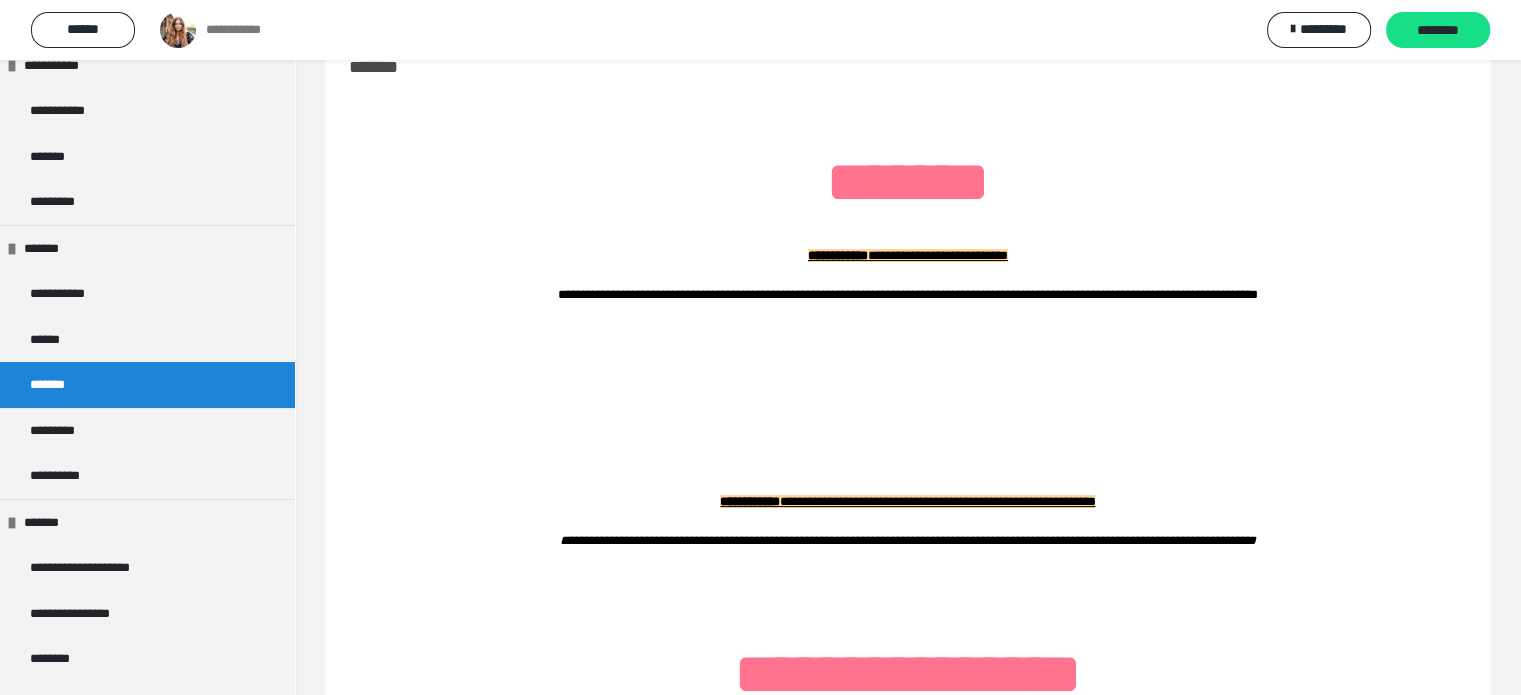 scroll, scrollTop: 793, scrollLeft: 0, axis: vertical 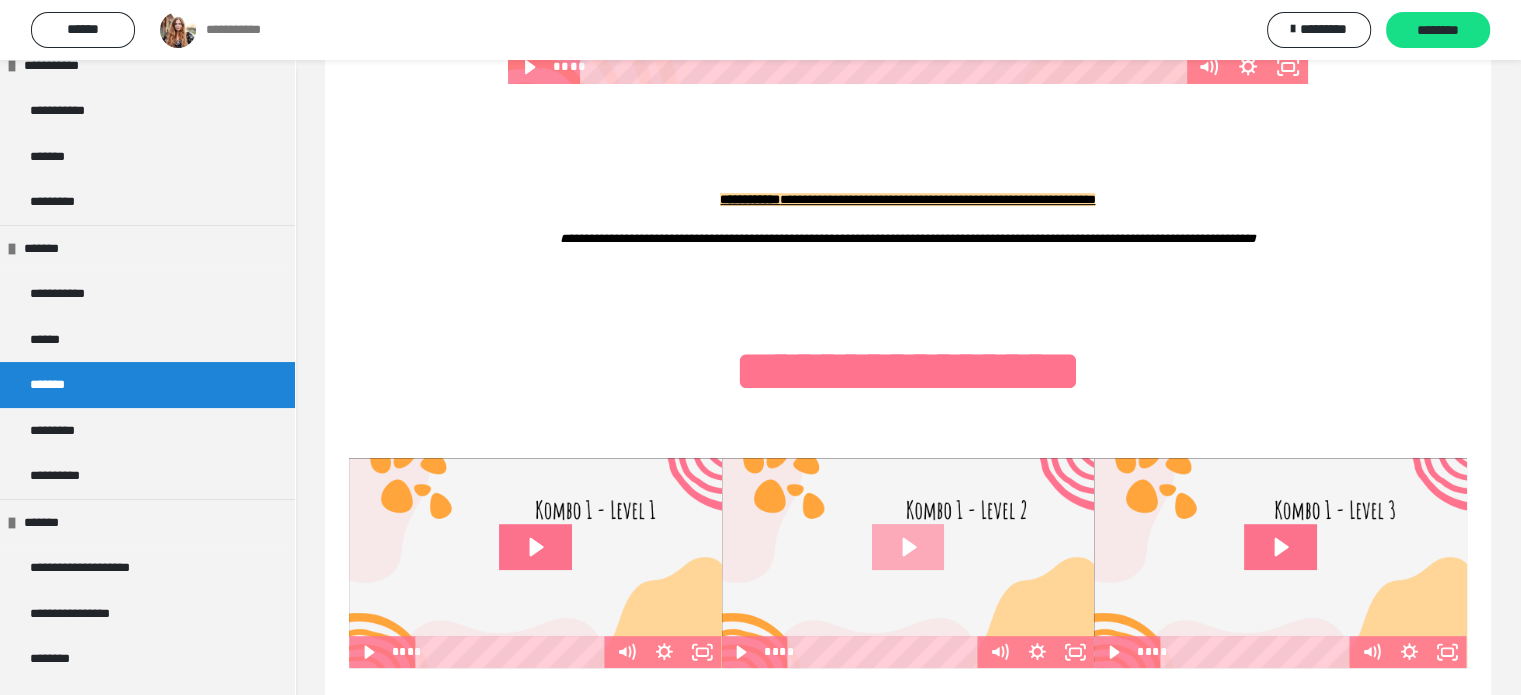 click 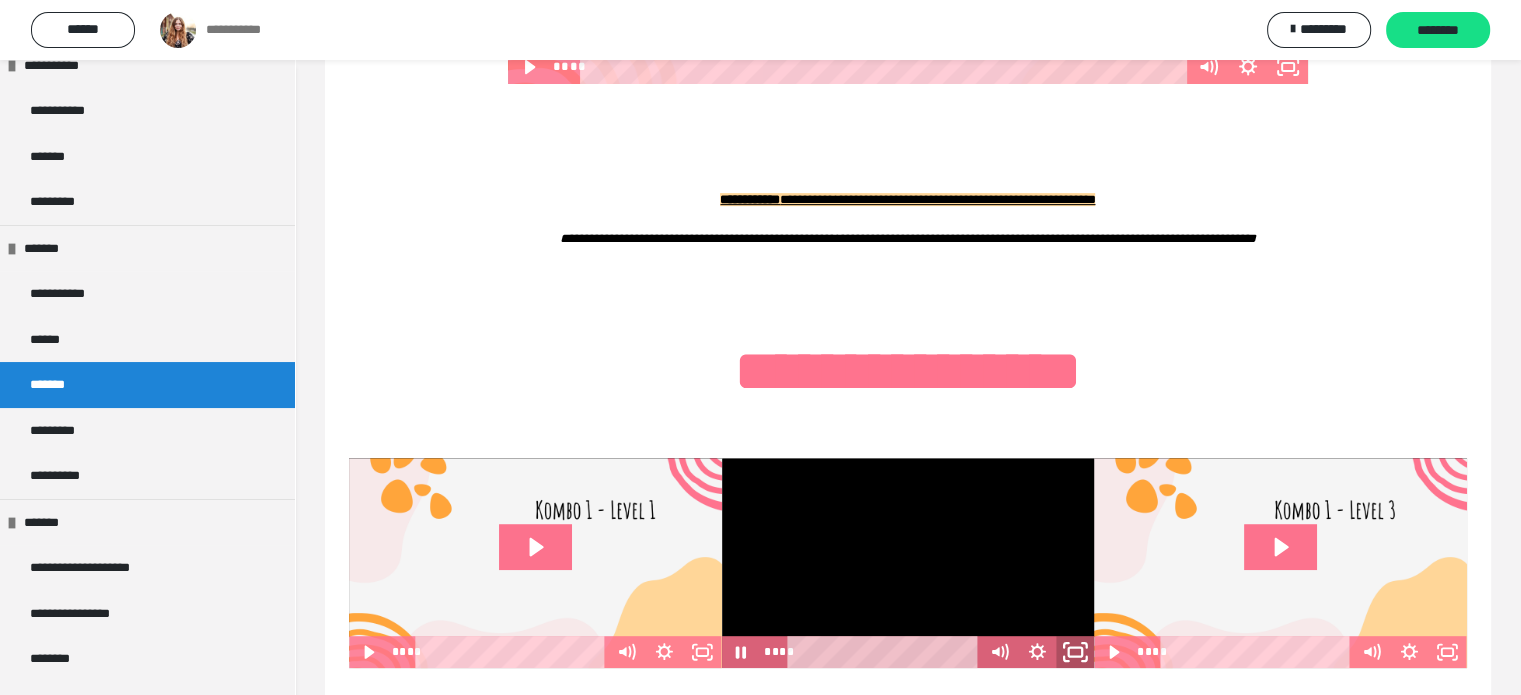 click 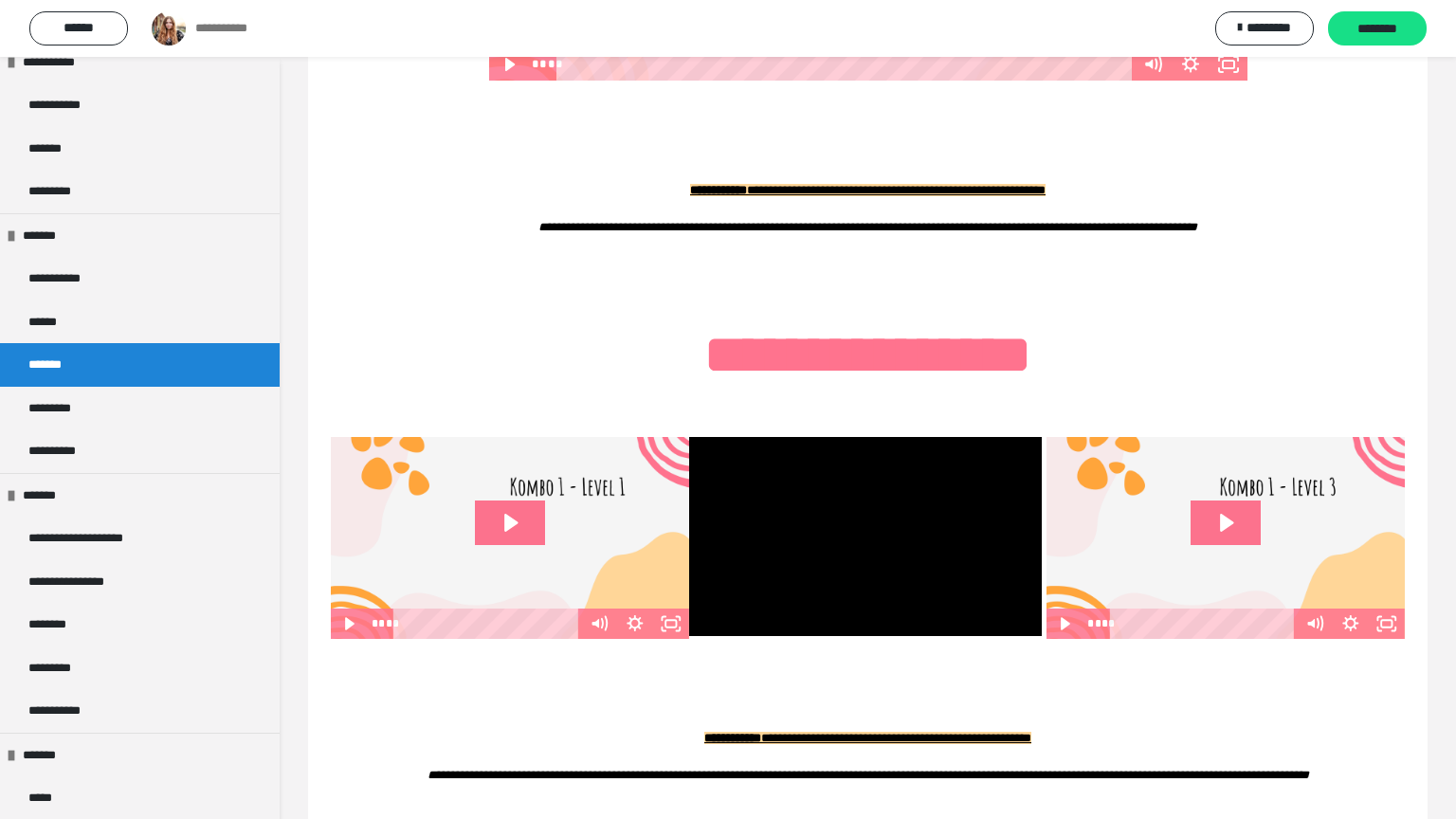 type 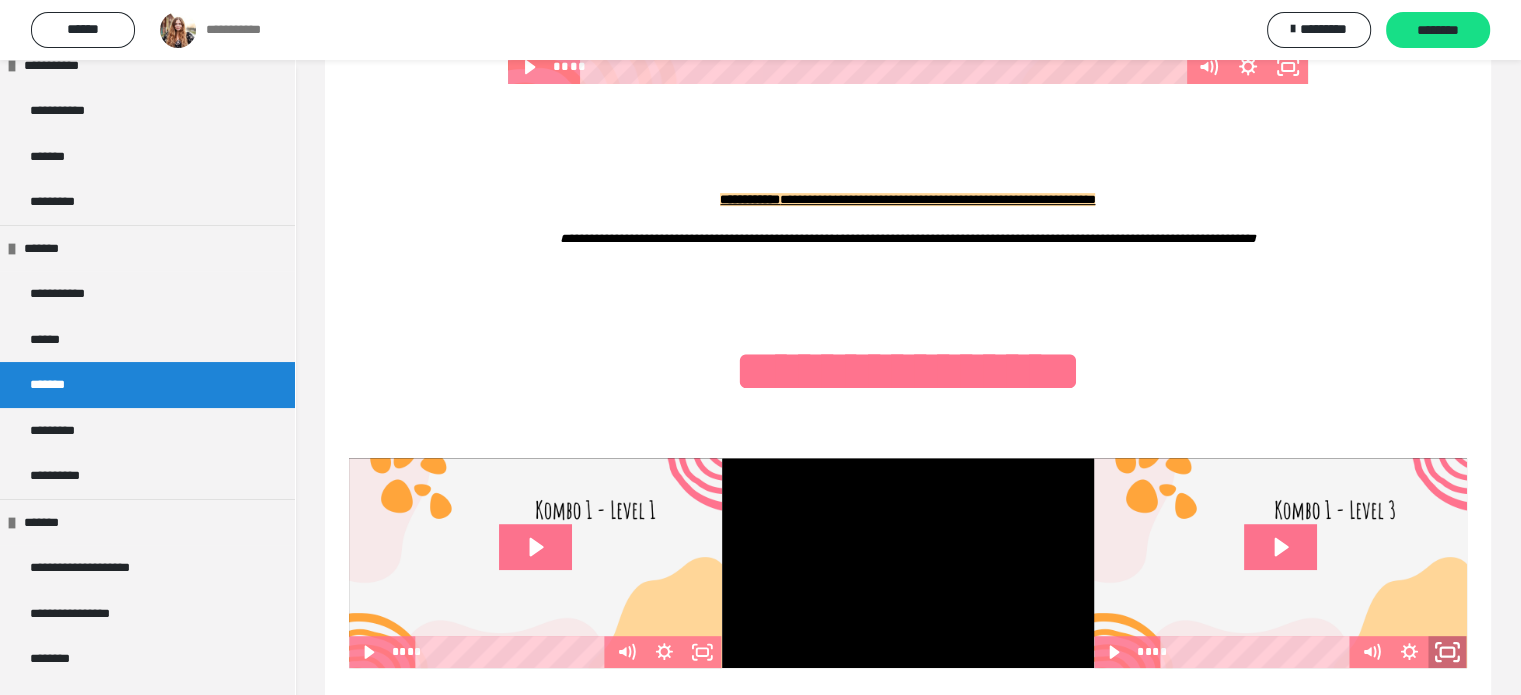 click 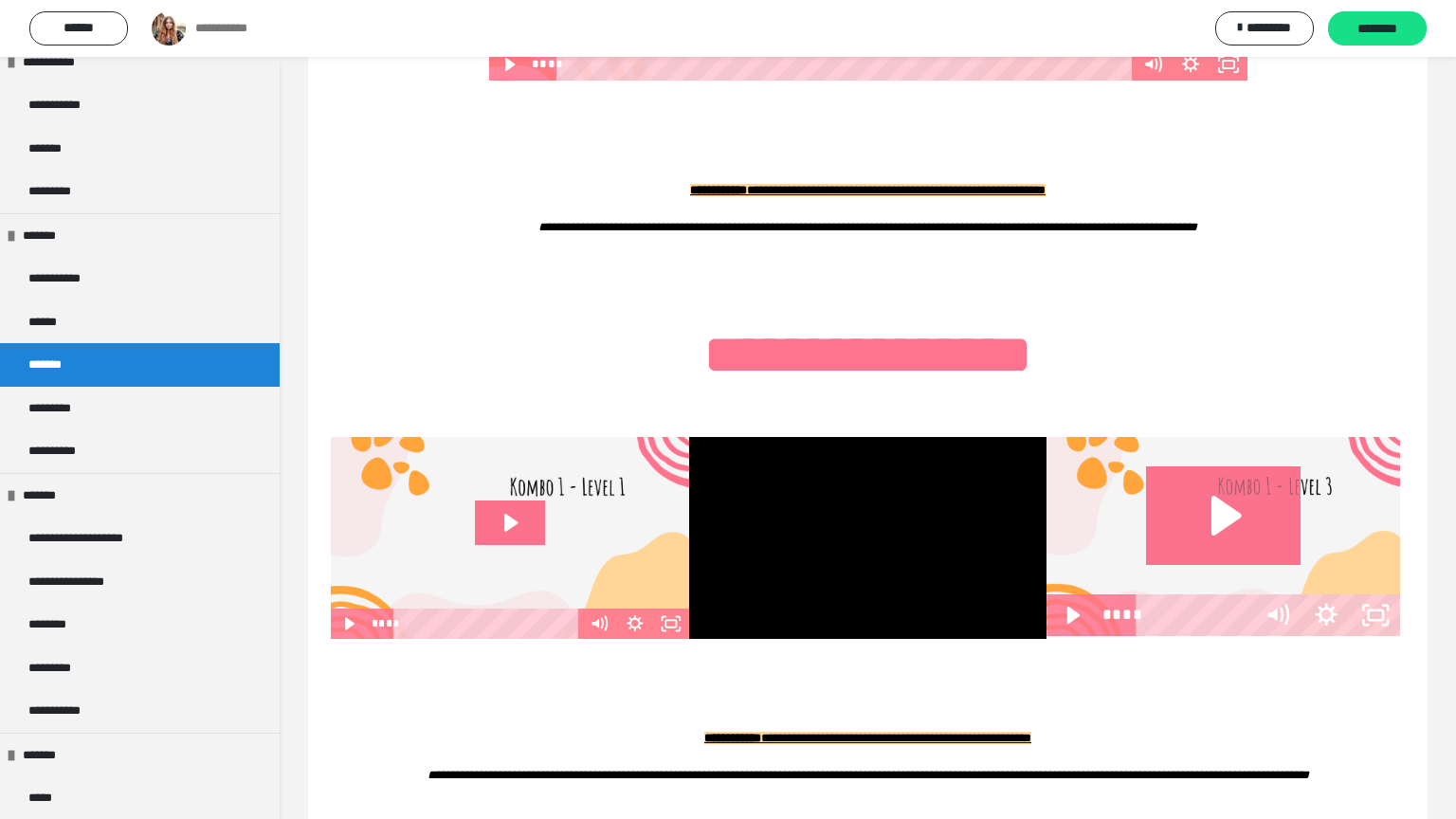 type 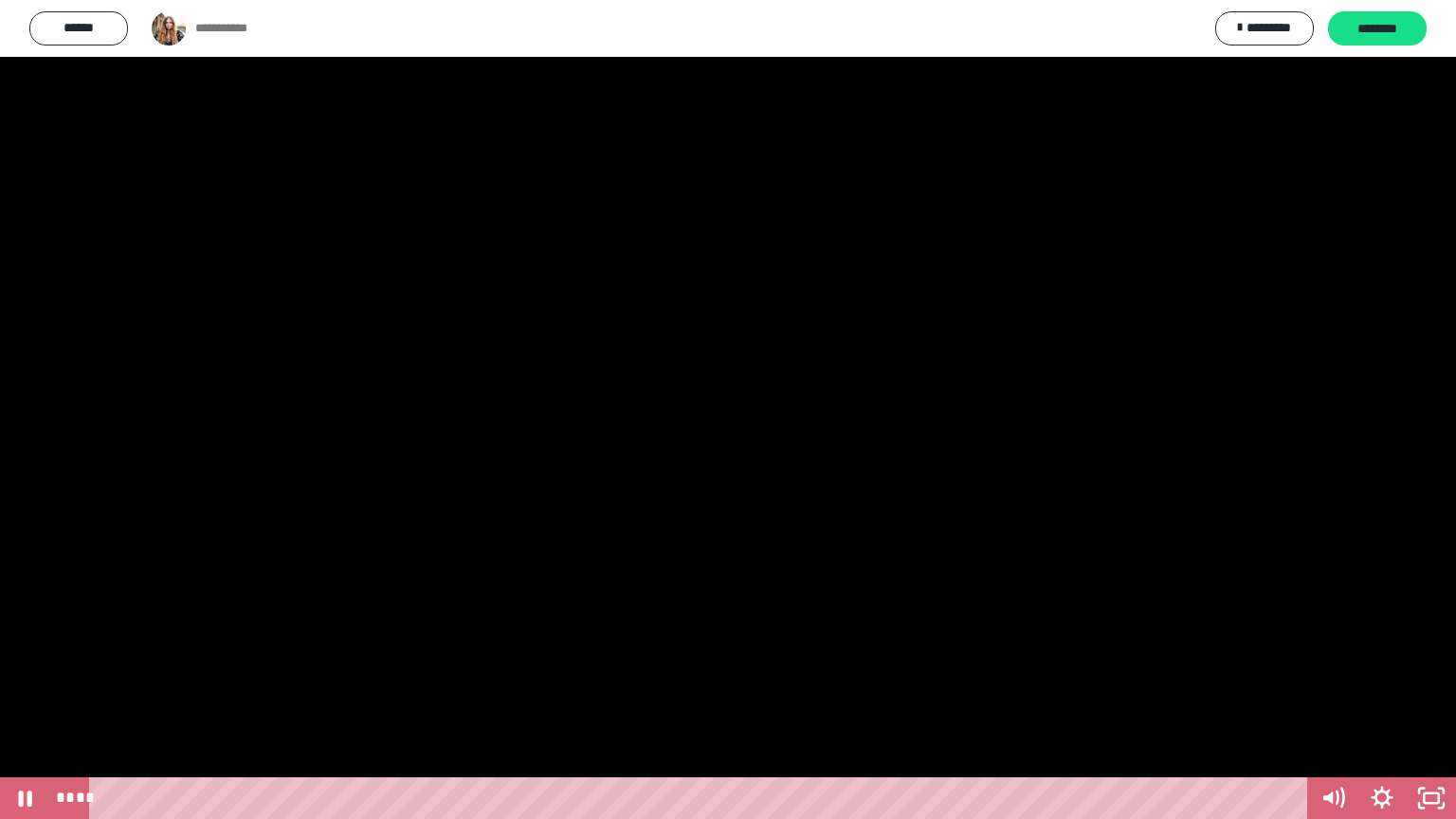 click at bounding box center (728, 410) 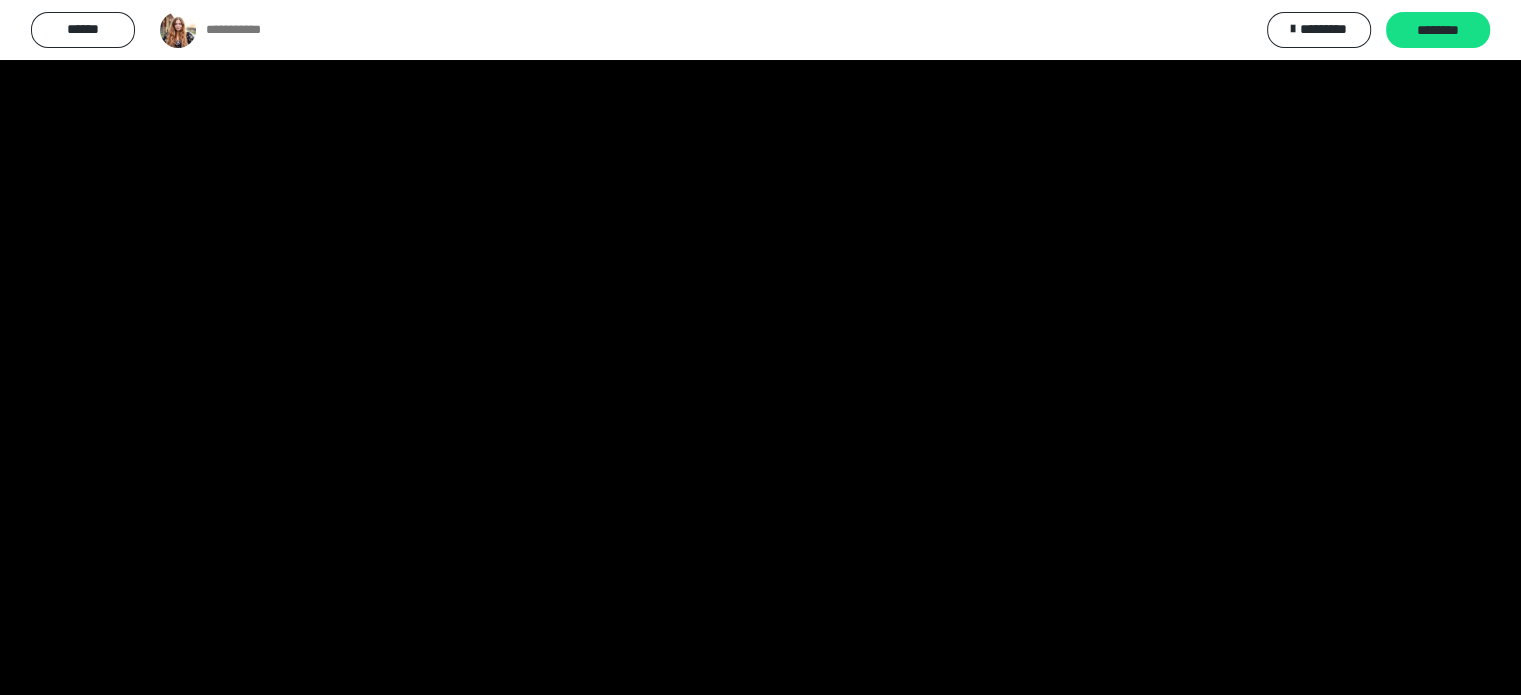 scroll, scrollTop: 159, scrollLeft: 0, axis: vertical 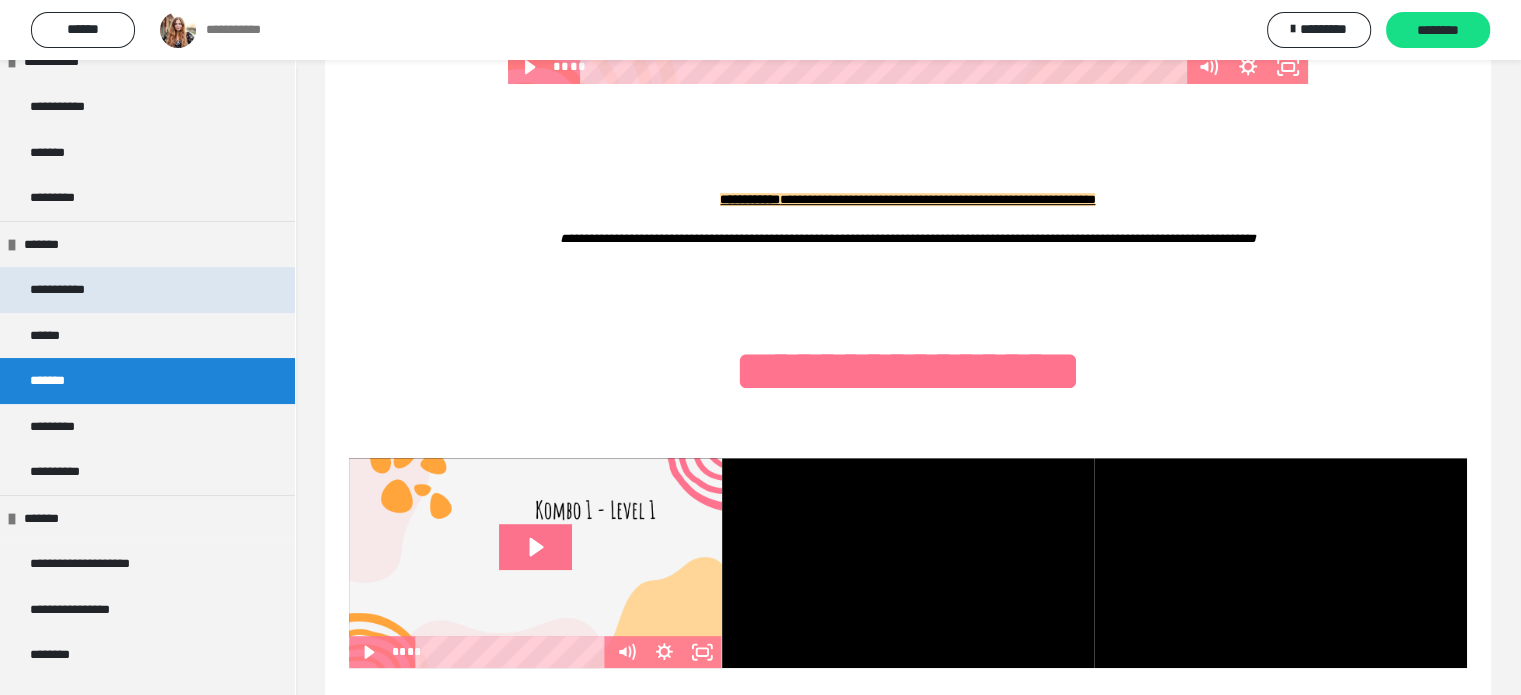 click on "**********" at bounding box center [74, 290] 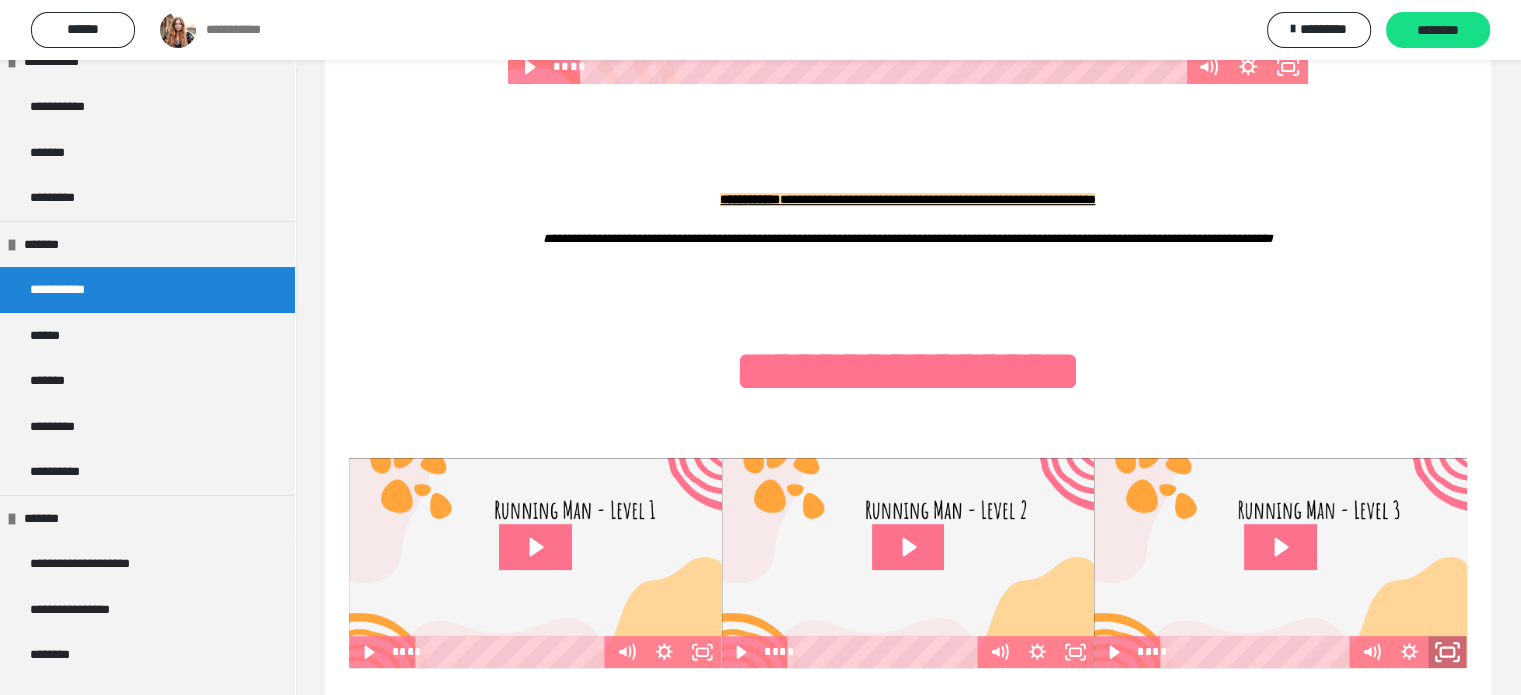click 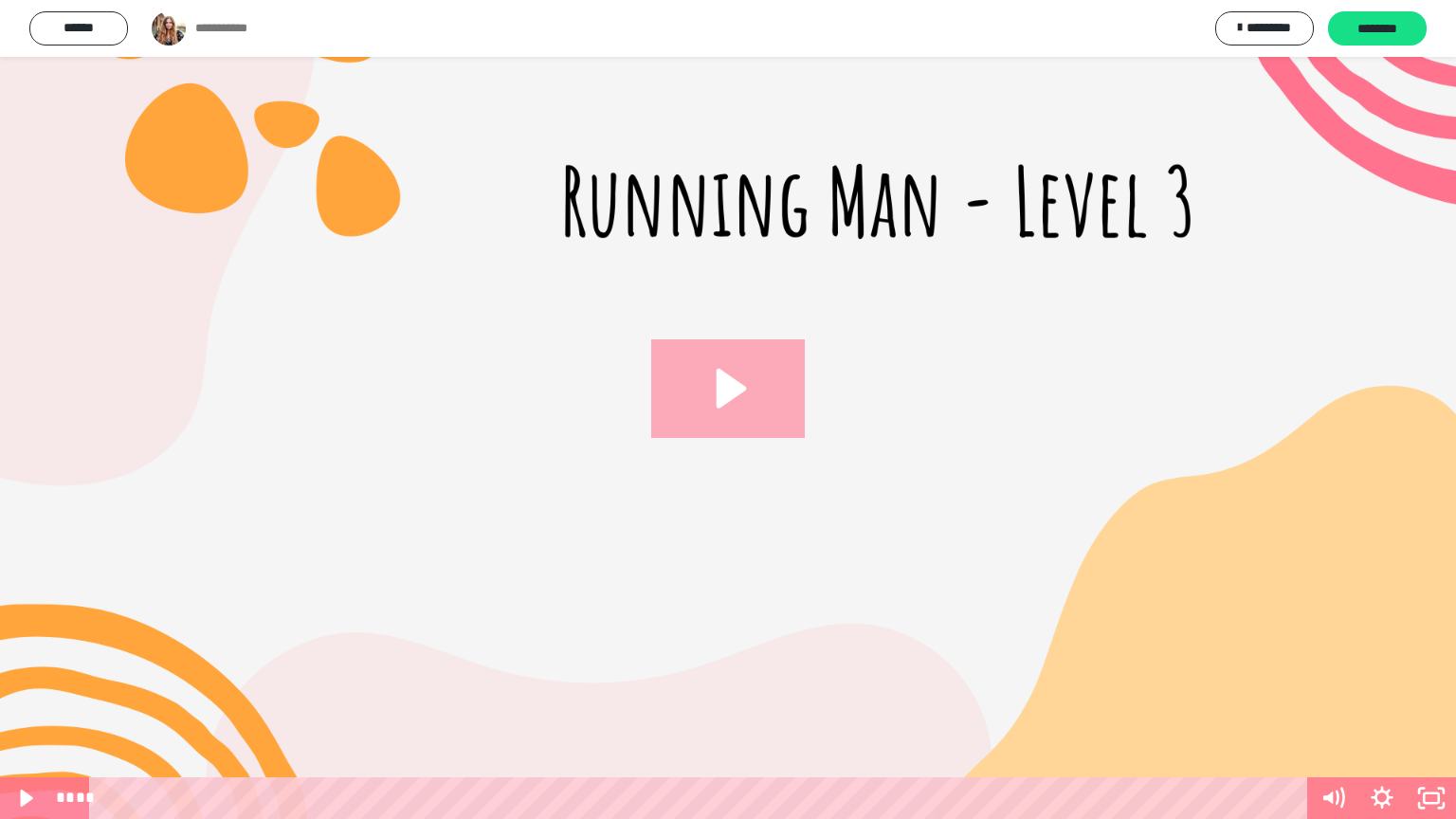 click 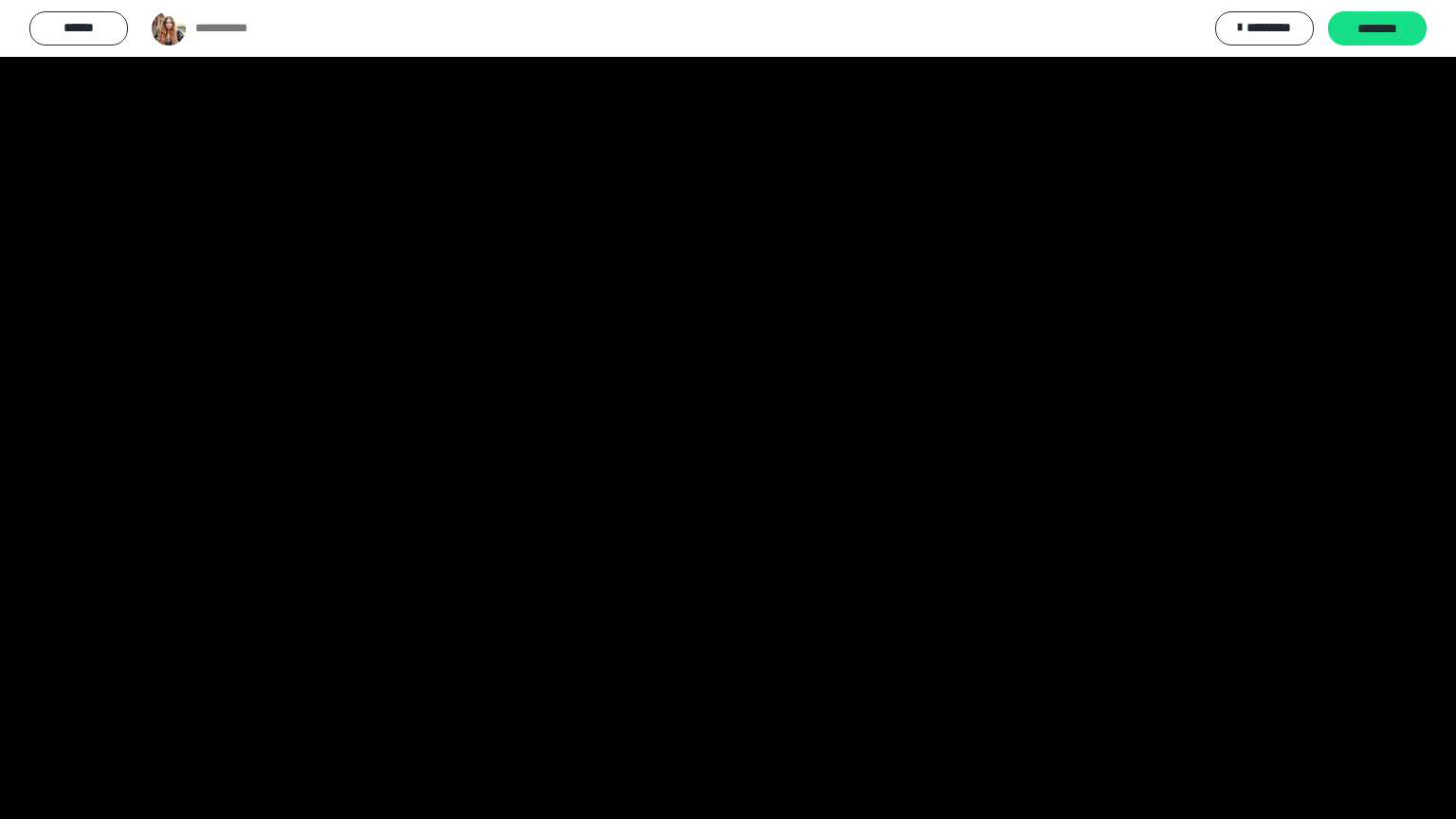 type 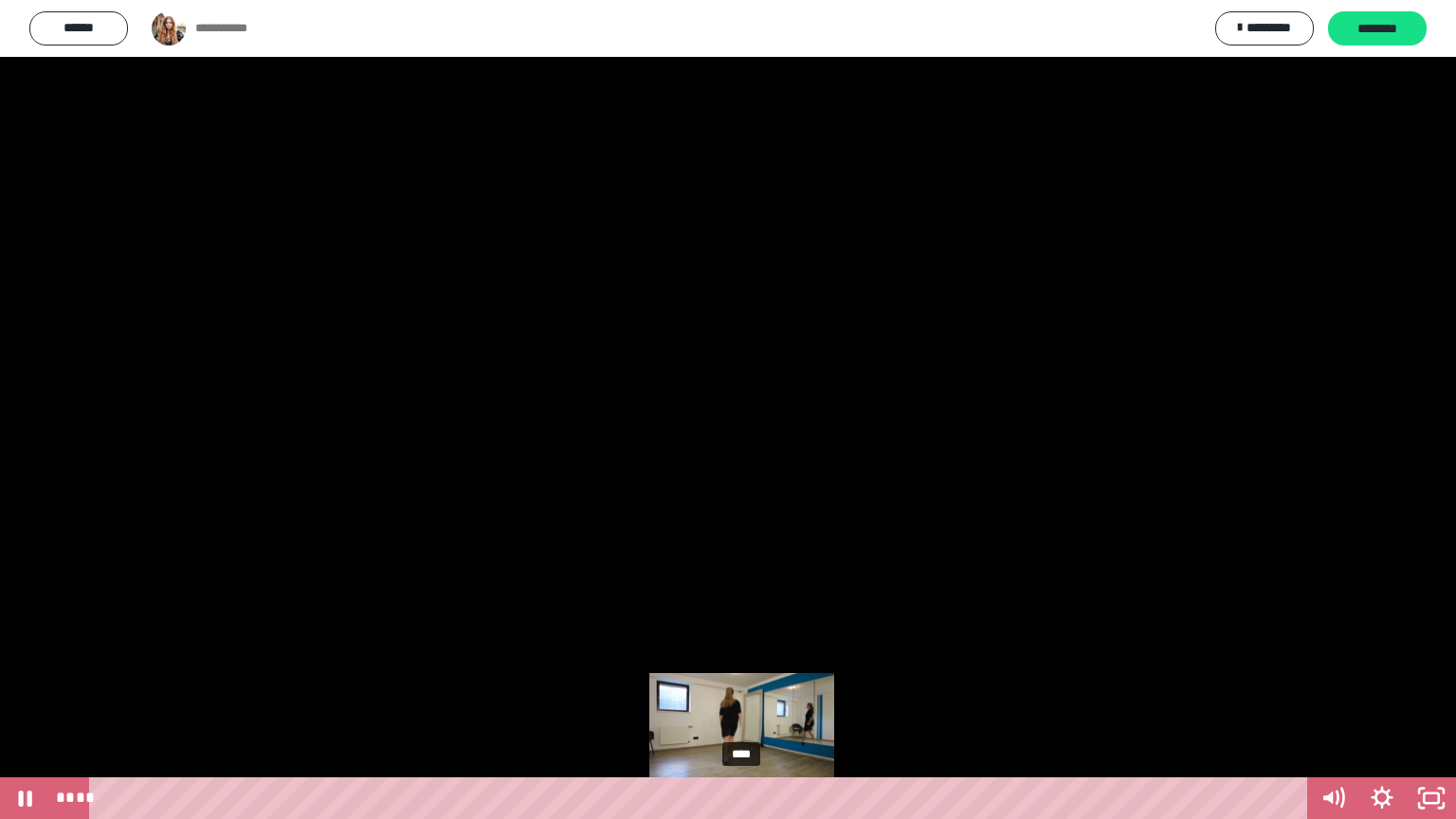 click on "****" at bounding box center (701, 798) 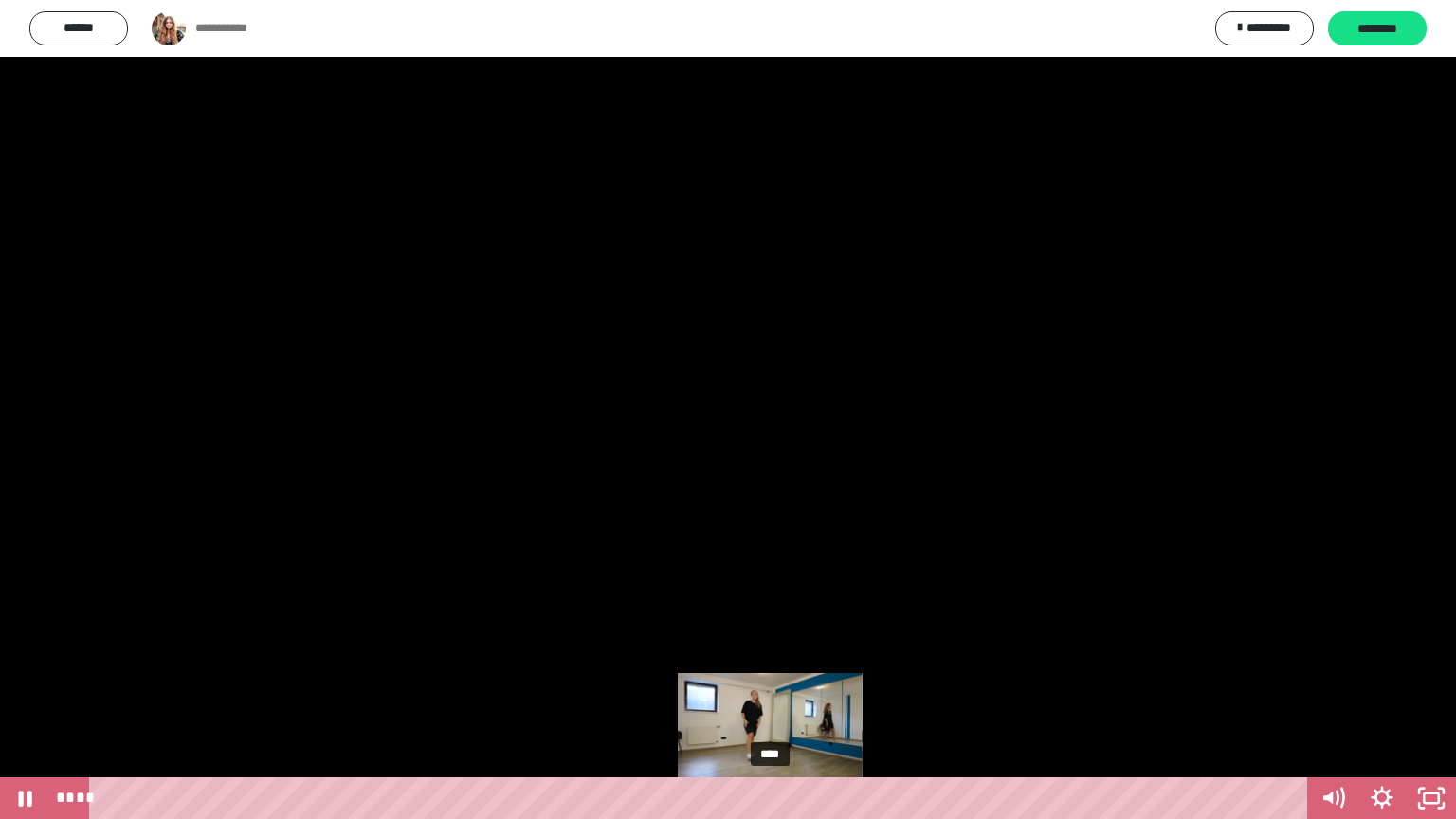 click on "****" at bounding box center [701, 798] 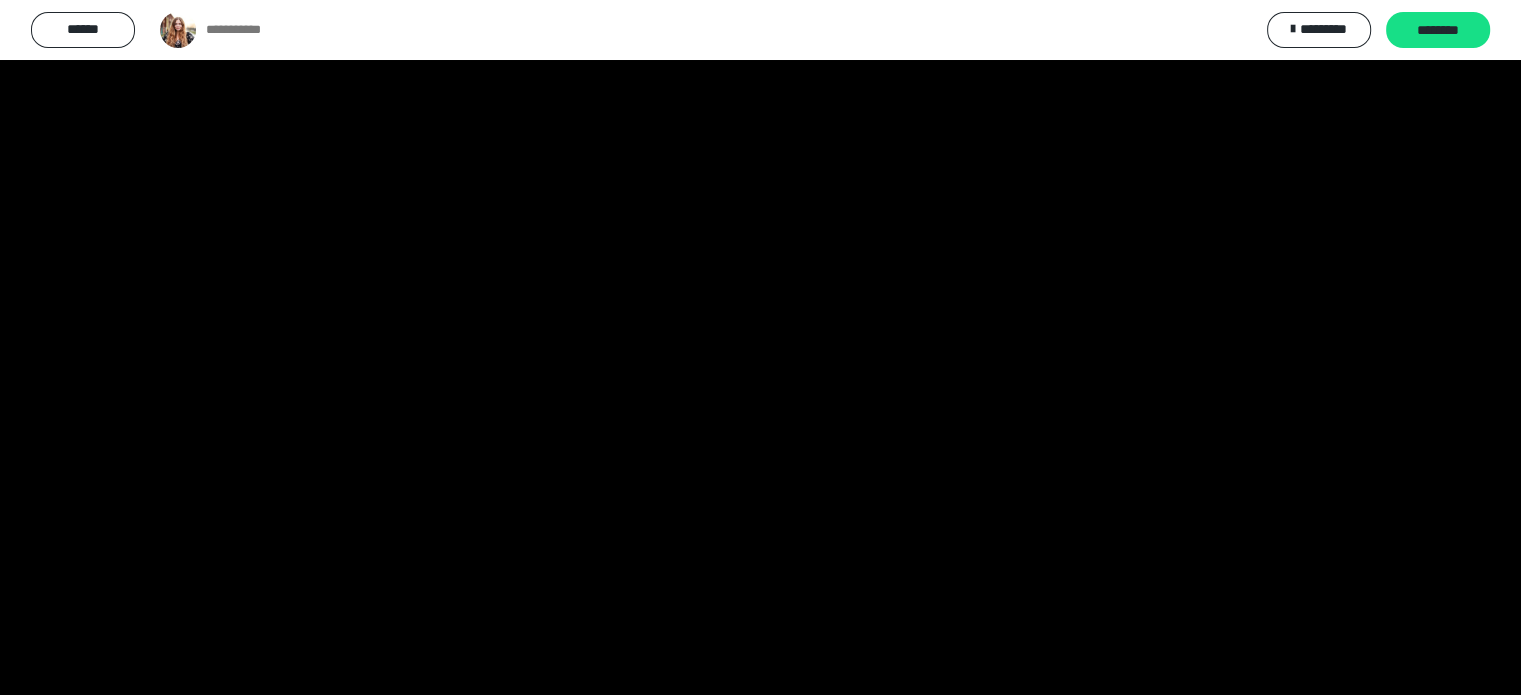 scroll, scrollTop: 1045, scrollLeft: 0, axis: vertical 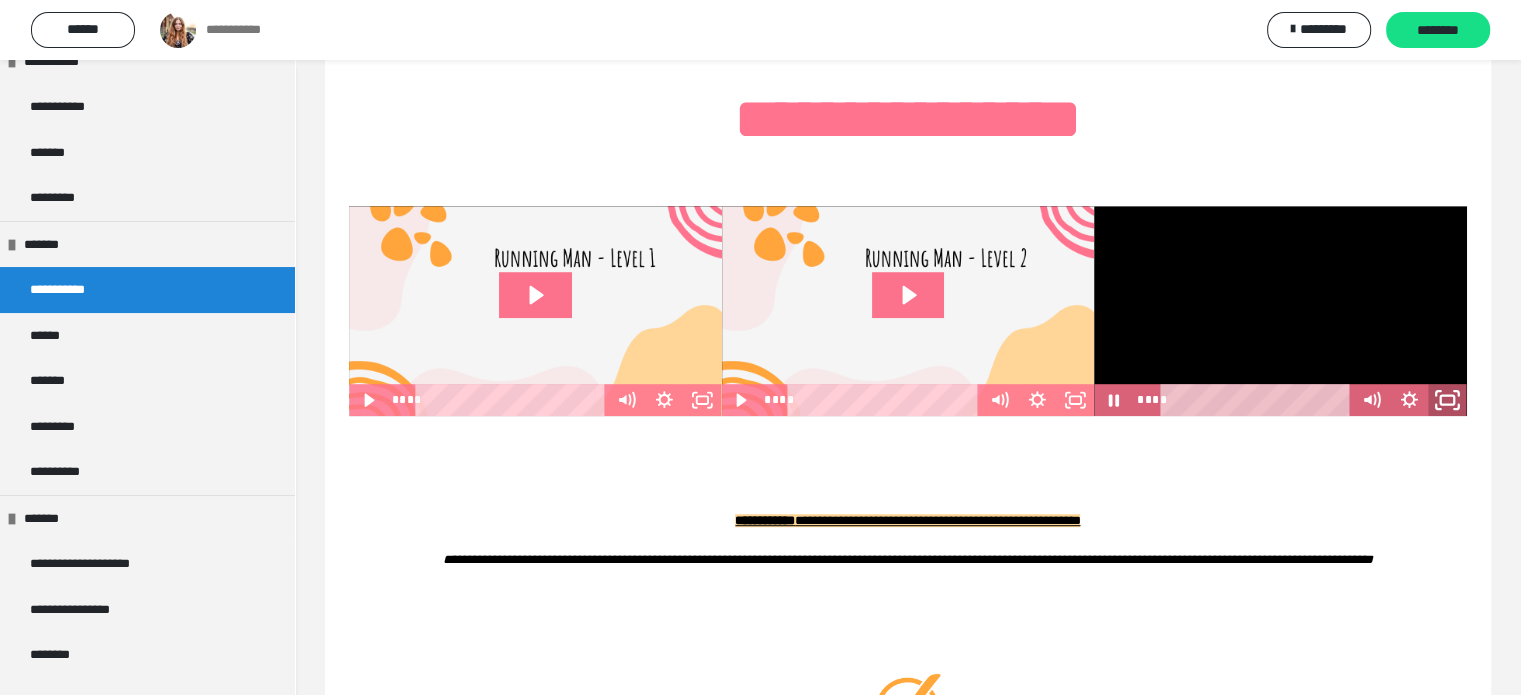 click 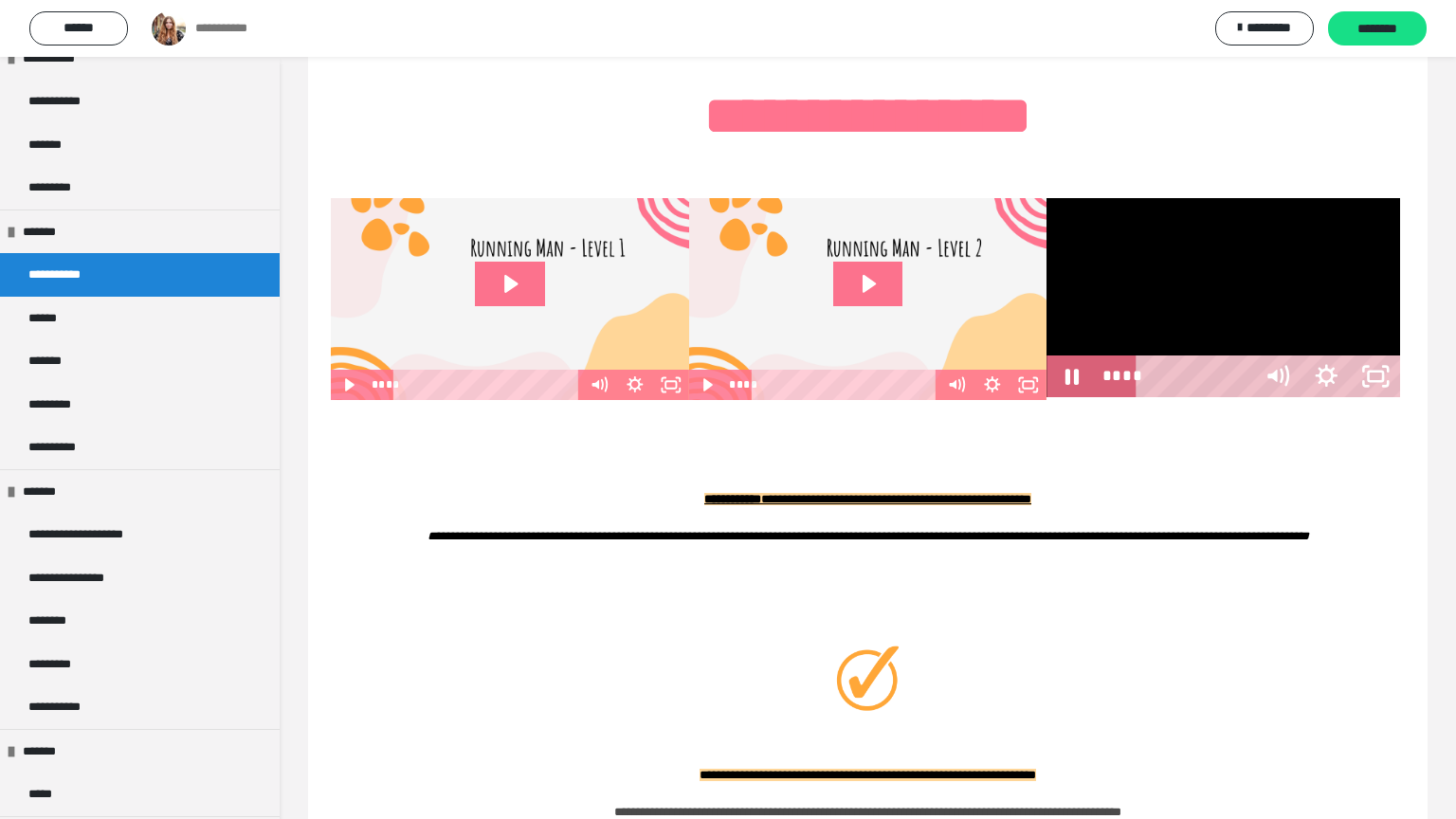type 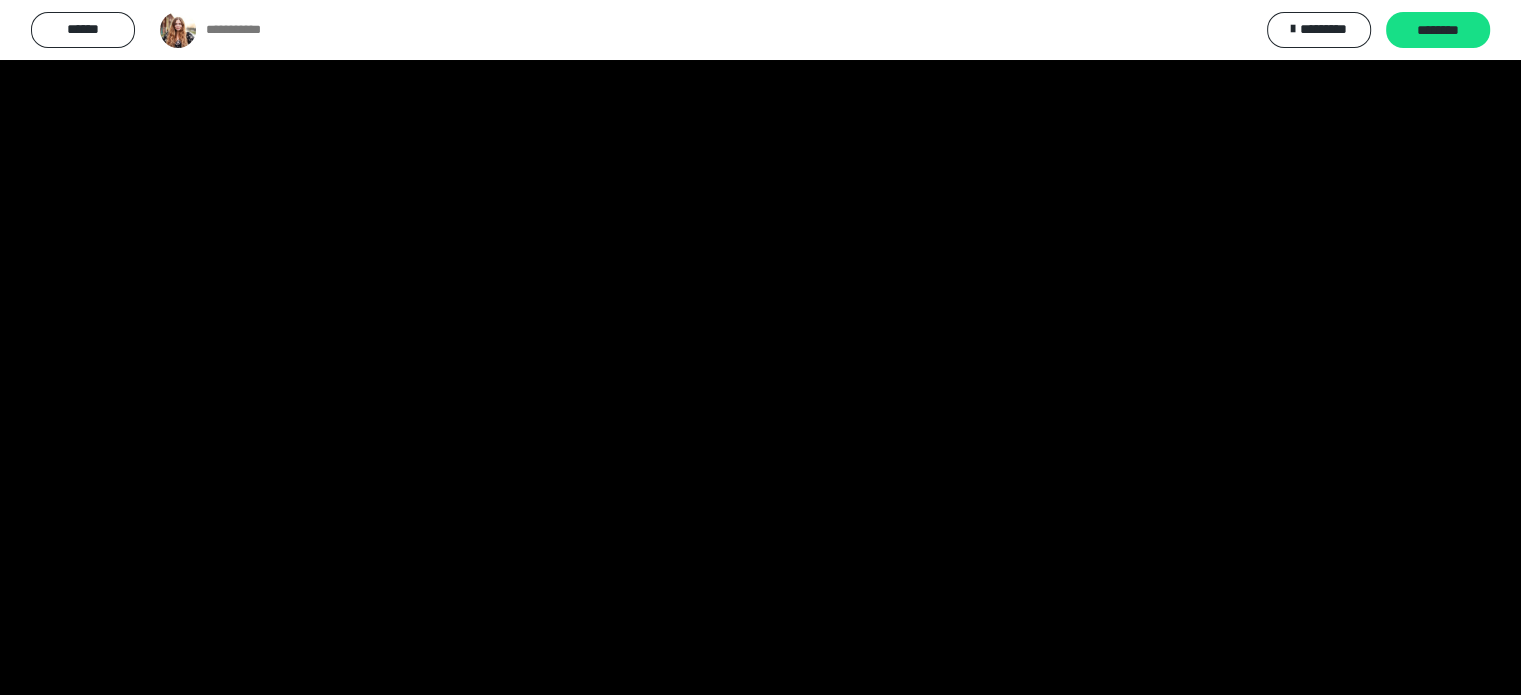 scroll, scrollTop: 1102, scrollLeft: 0, axis: vertical 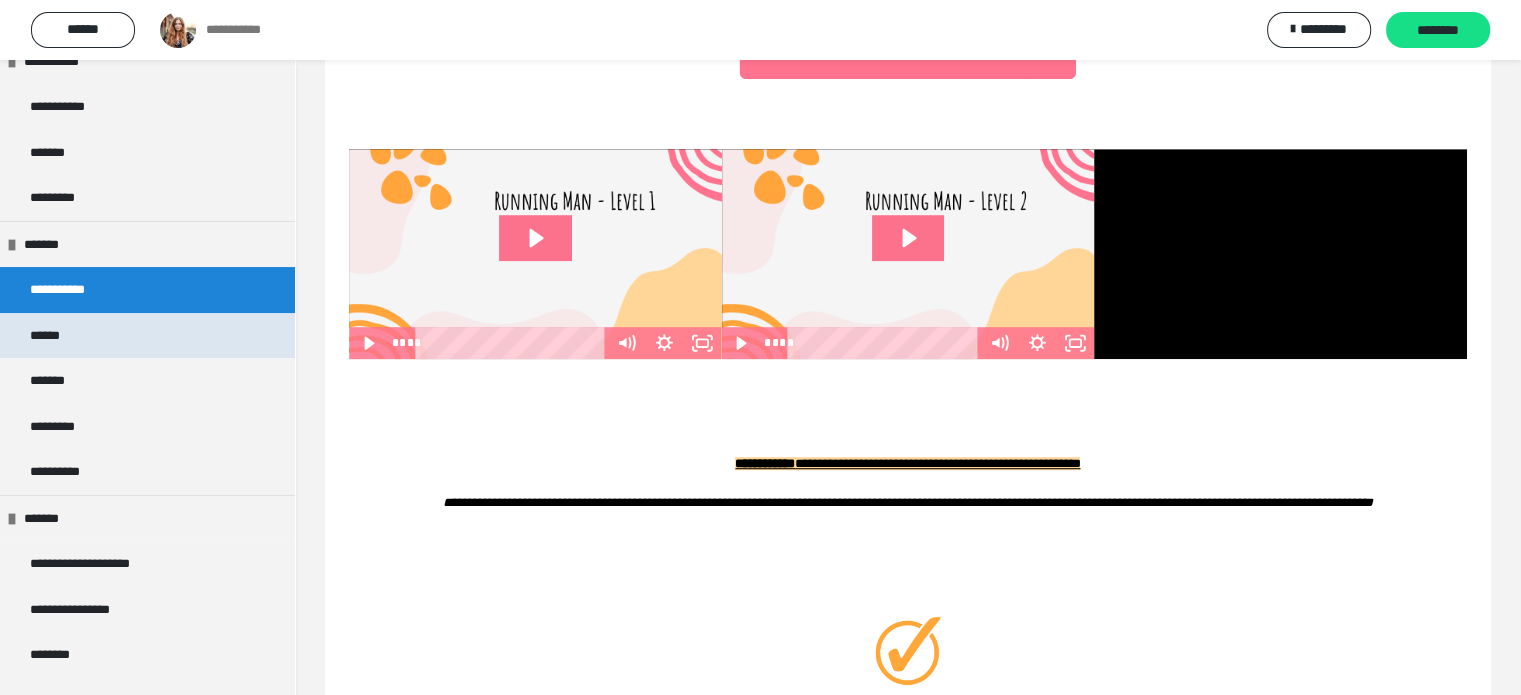 click on "******" at bounding box center [50, 336] 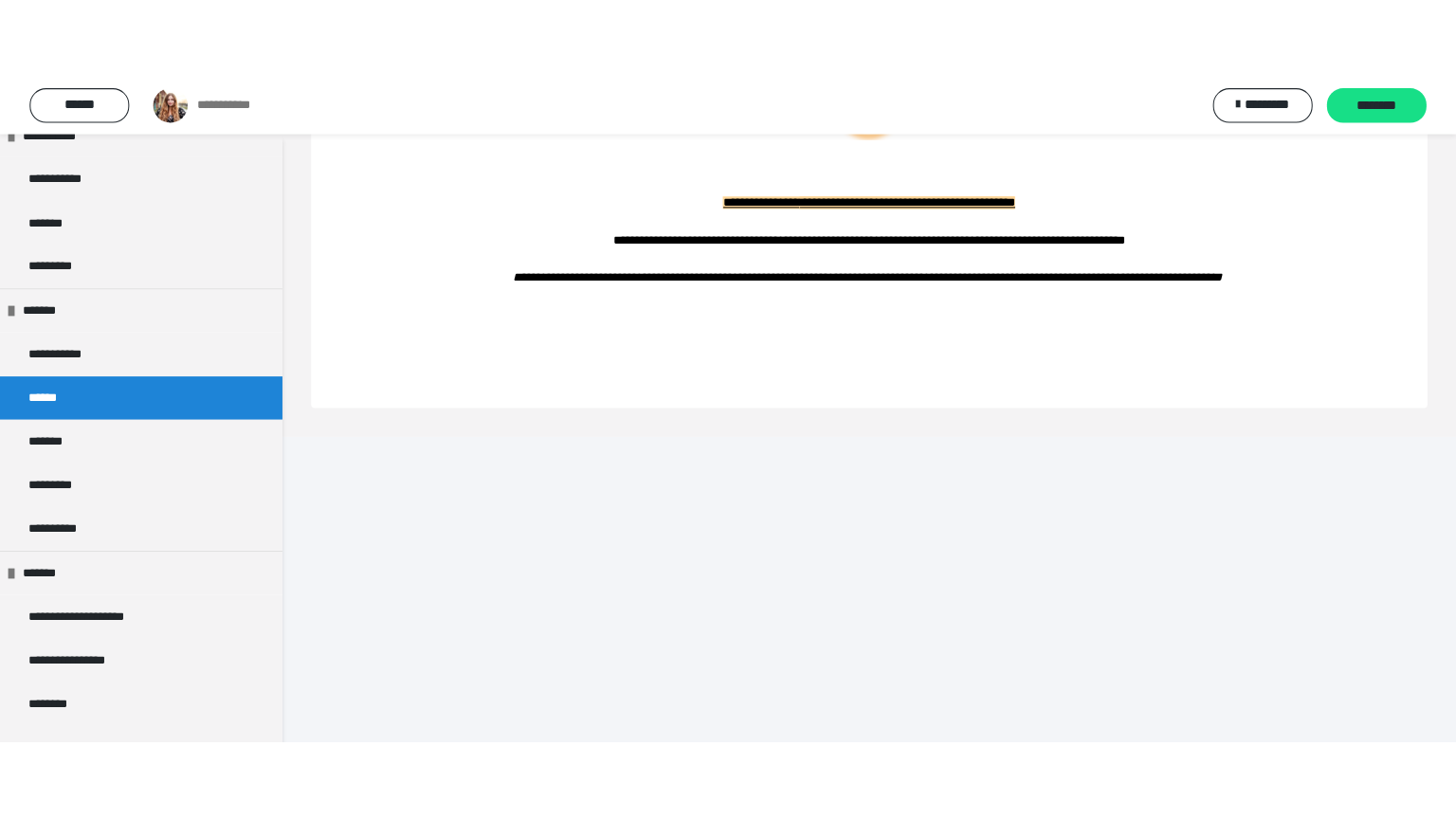 scroll, scrollTop: 774, scrollLeft: 0, axis: vertical 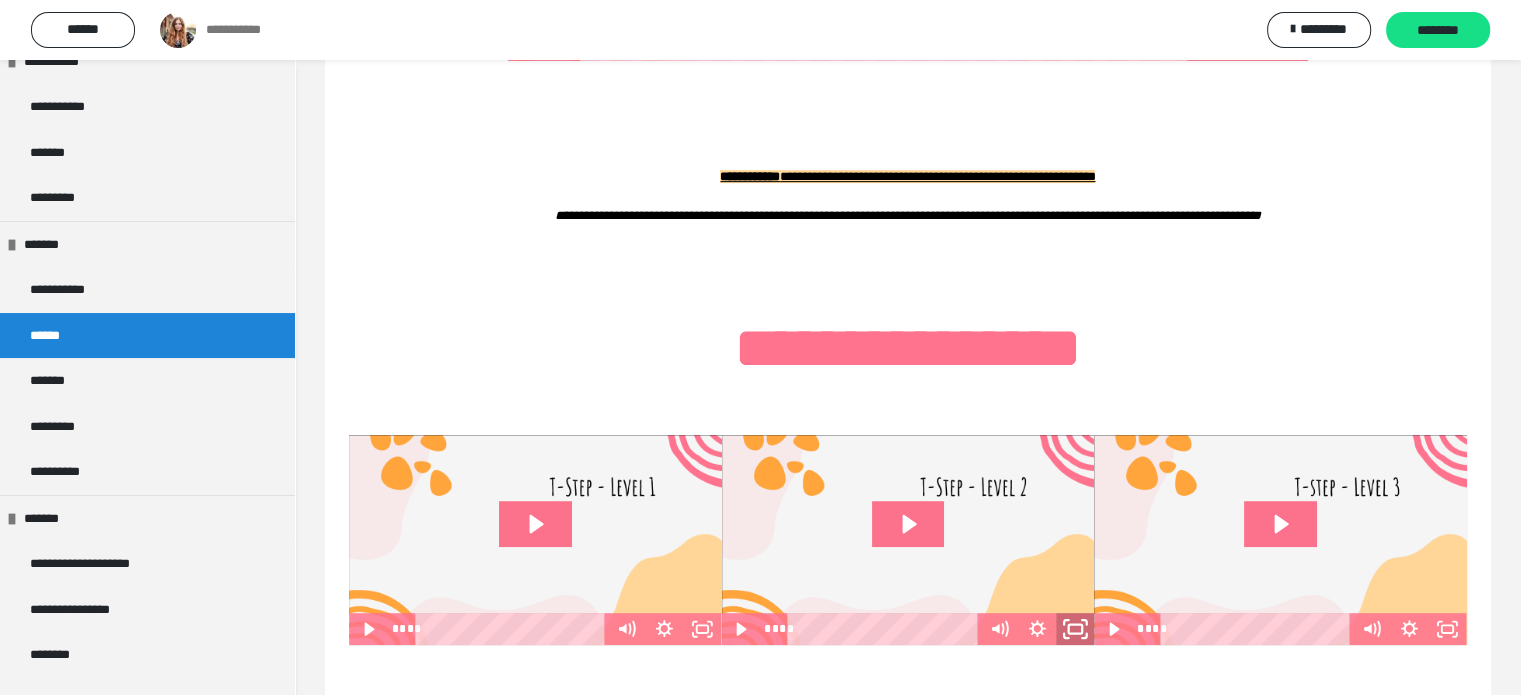 click 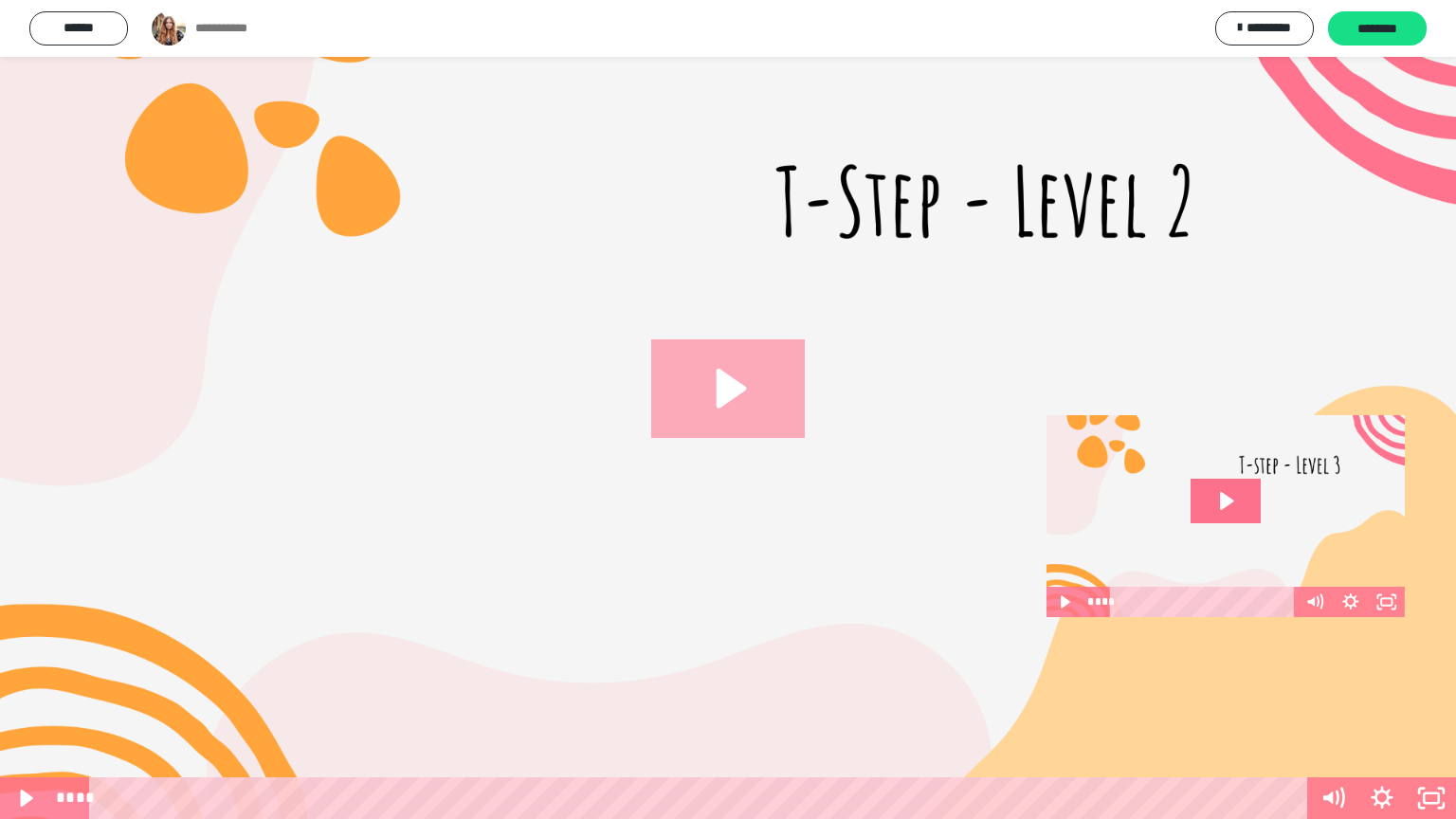 click 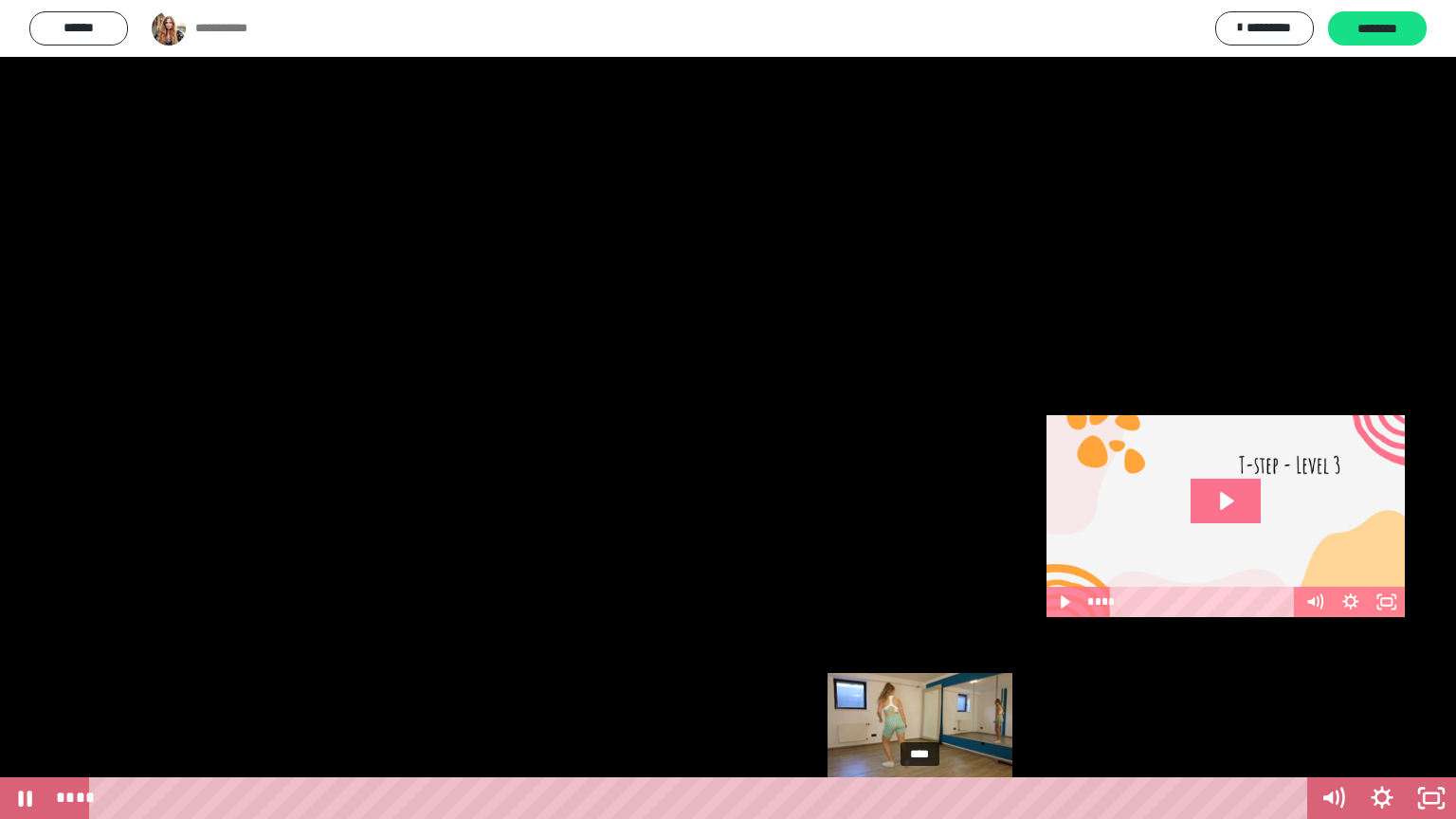 click on "****" at bounding box center [701, 798] 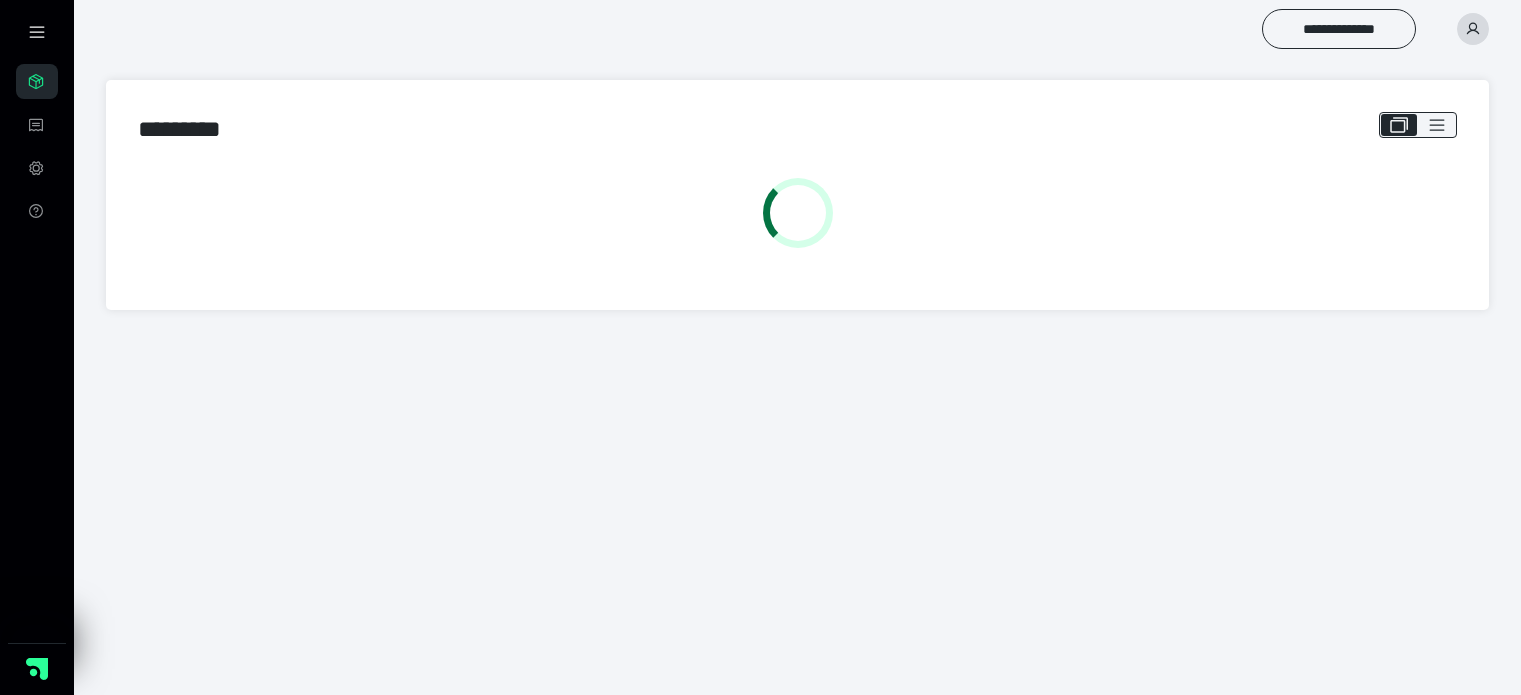 scroll, scrollTop: 0, scrollLeft: 0, axis: both 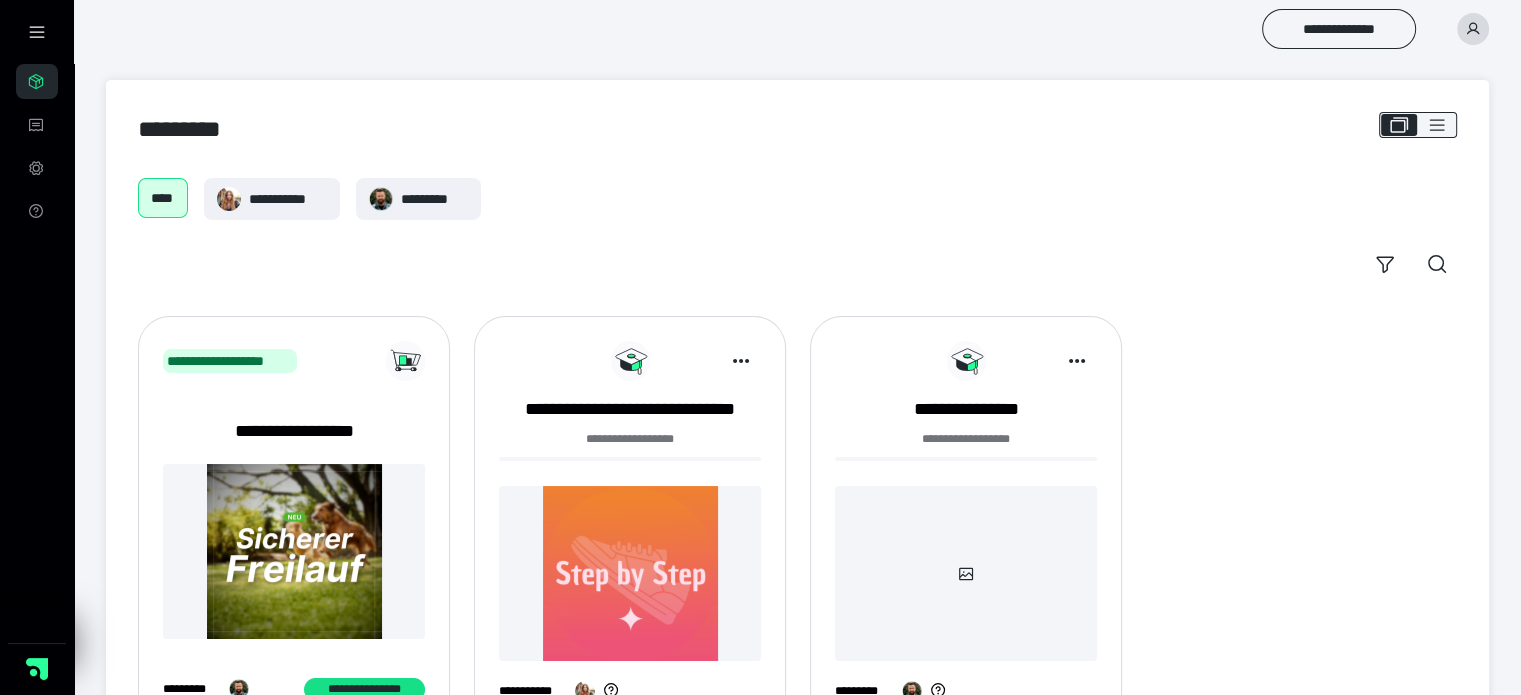 click at bounding box center [630, 573] 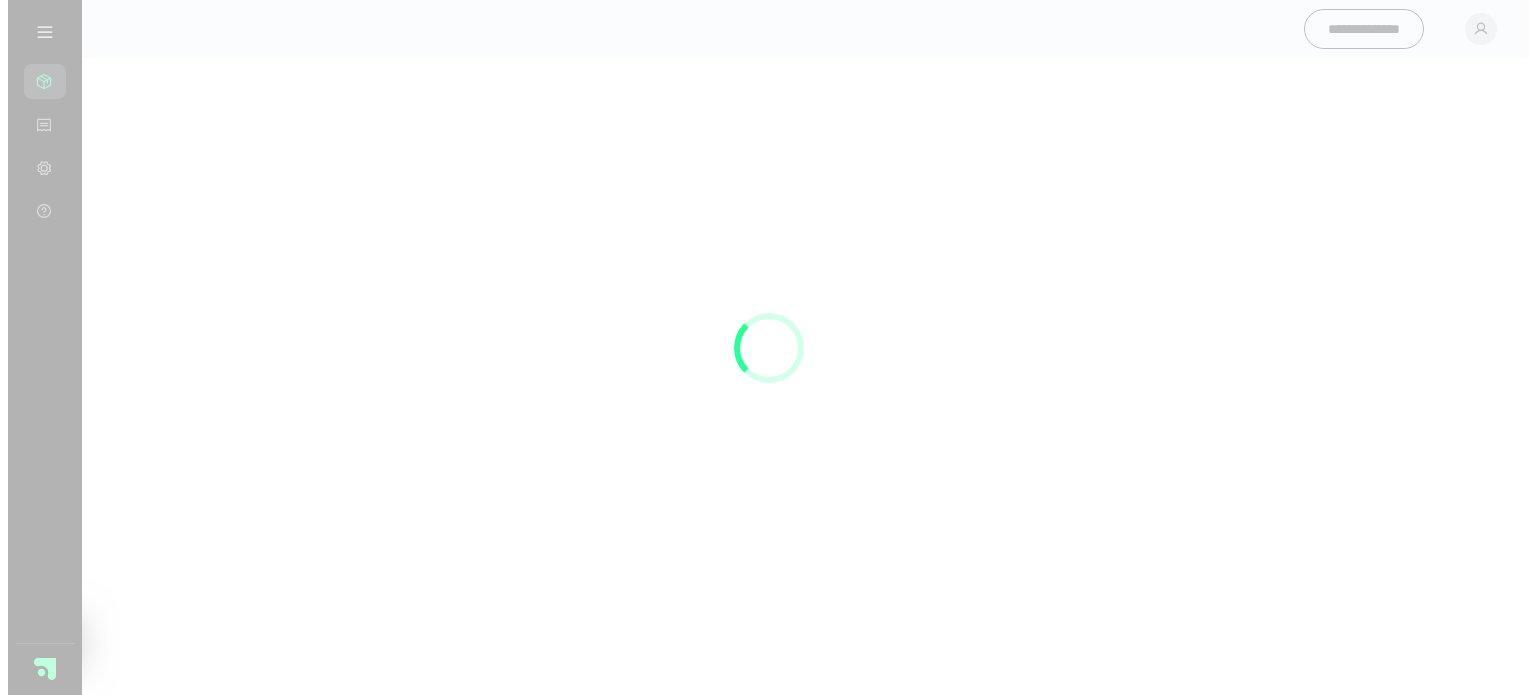 scroll, scrollTop: 0, scrollLeft: 0, axis: both 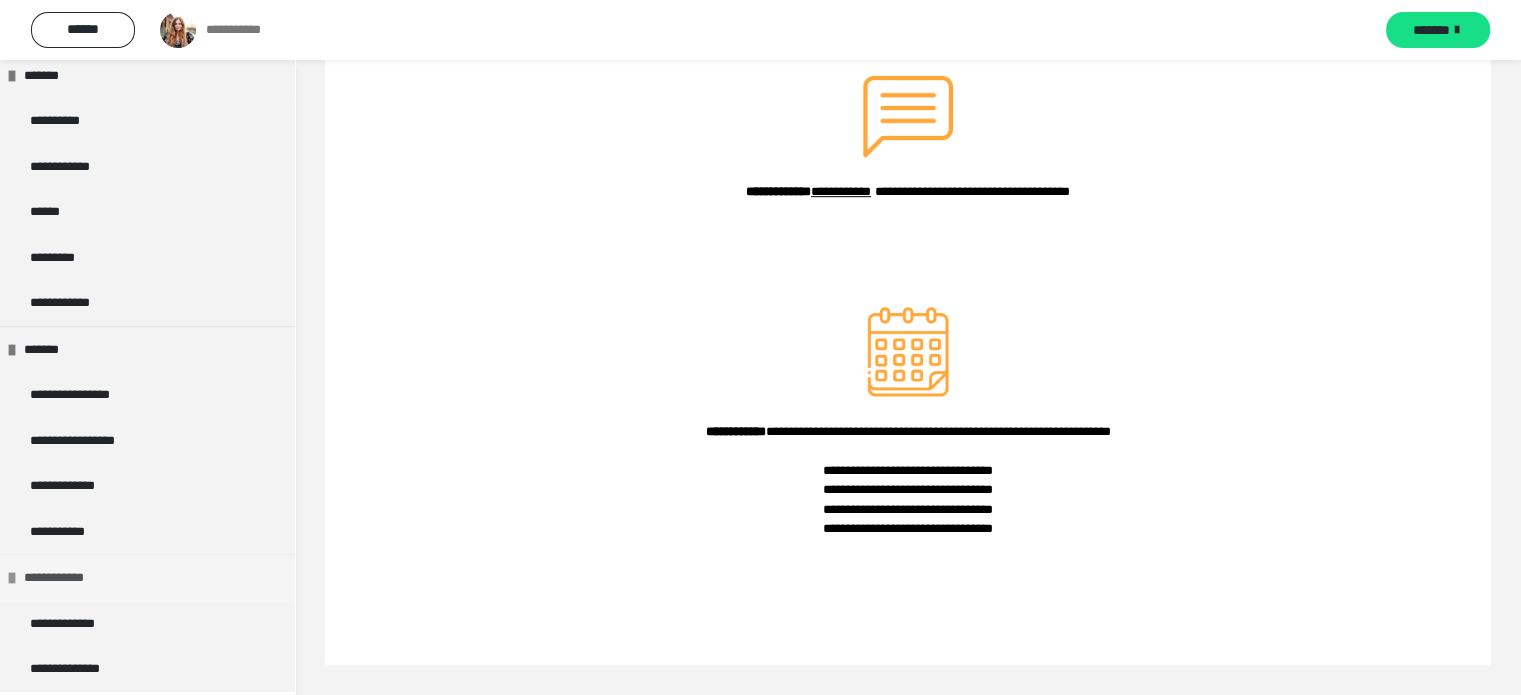 click on "**********" at bounding box center [64, 578] 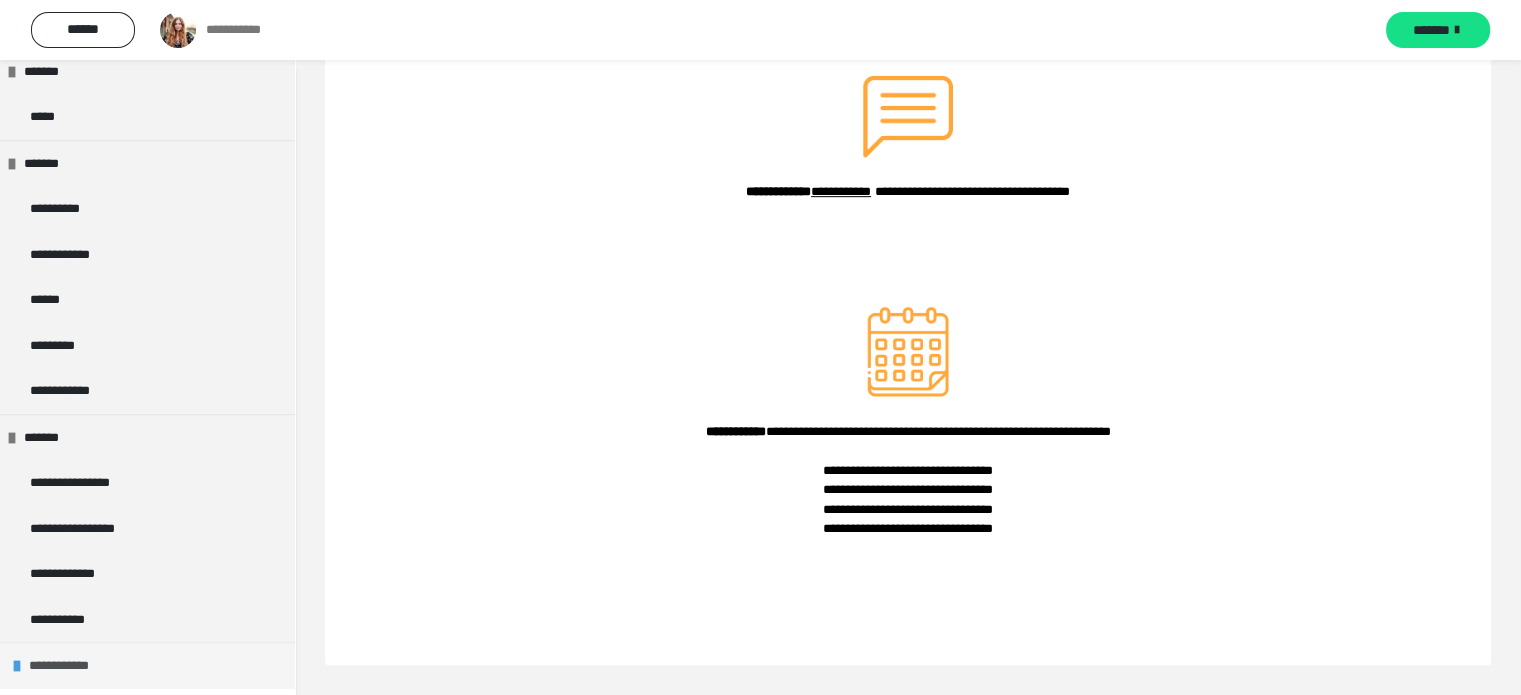 scroll, scrollTop: 877, scrollLeft: 0, axis: vertical 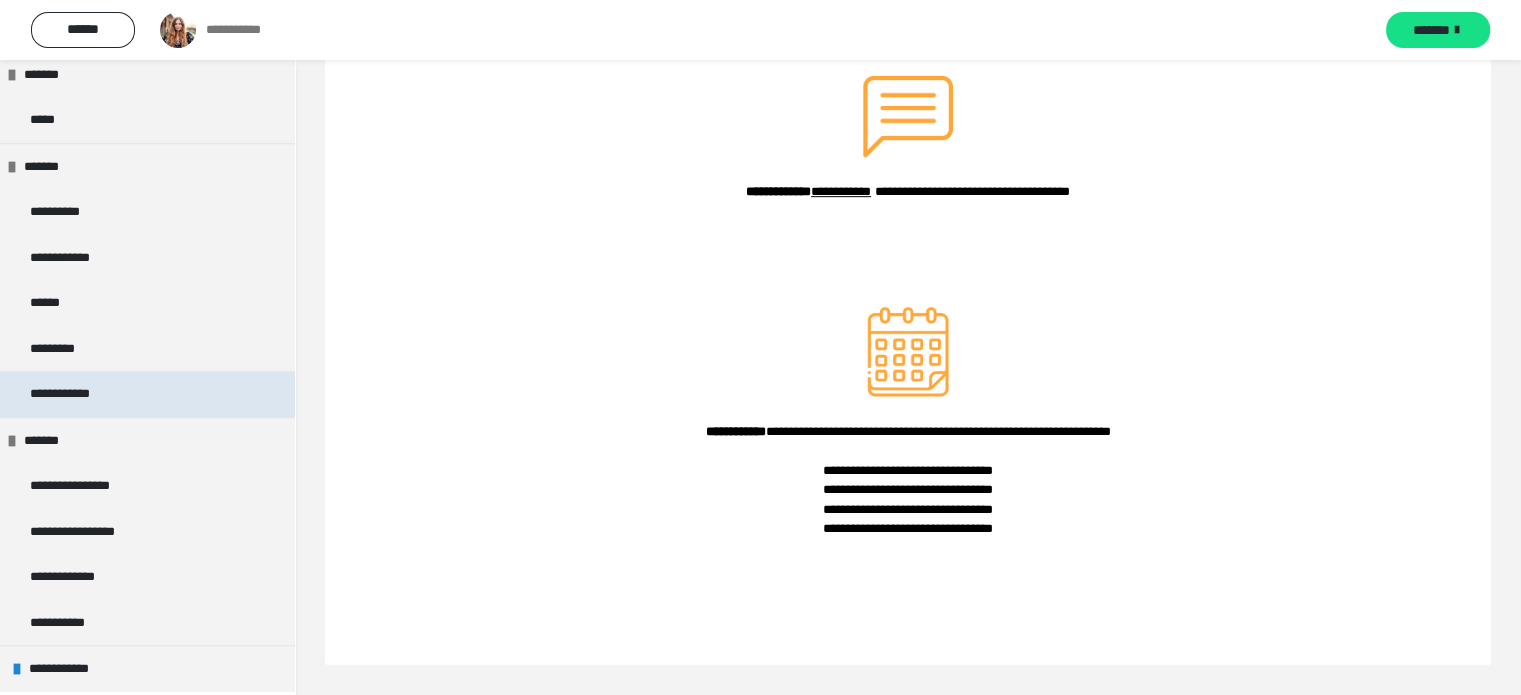 click on "**********" at bounding box center (71, 394) 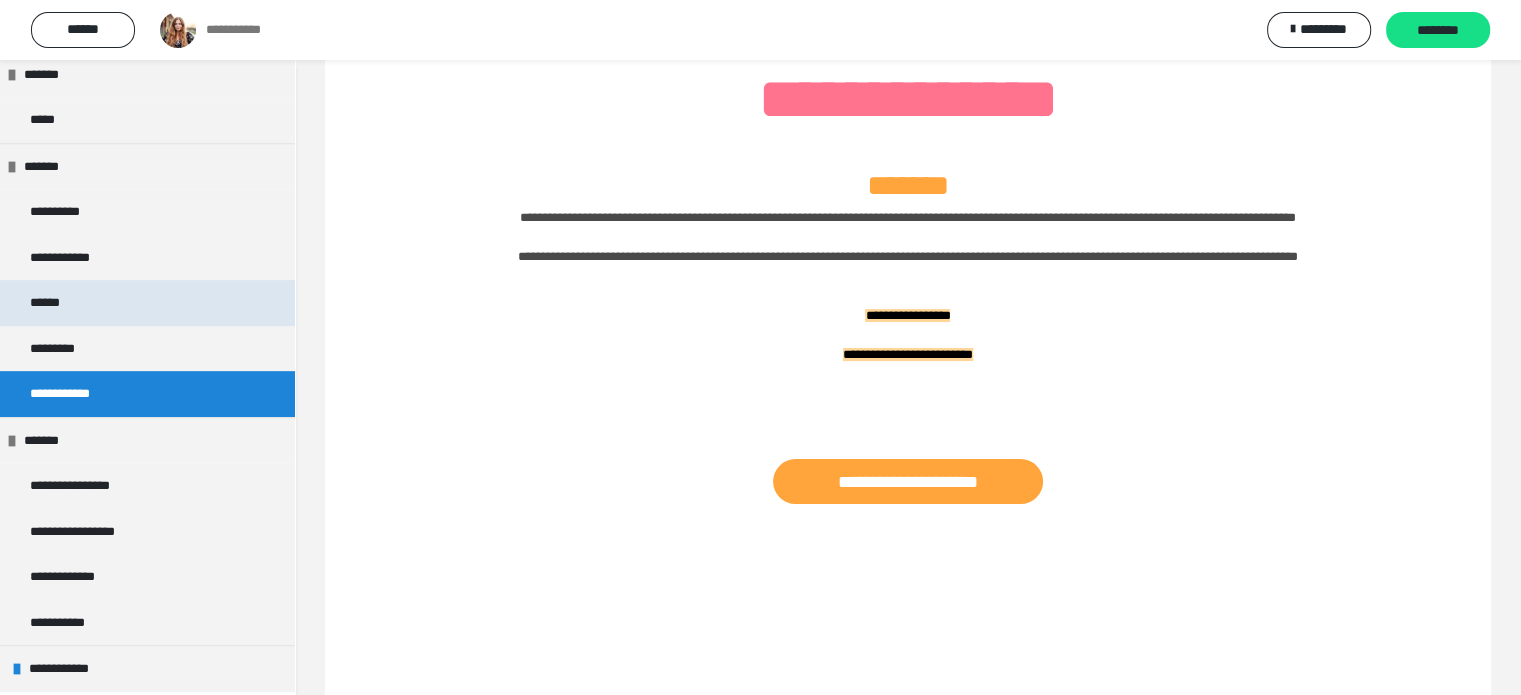 scroll, scrollTop: 119, scrollLeft: 0, axis: vertical 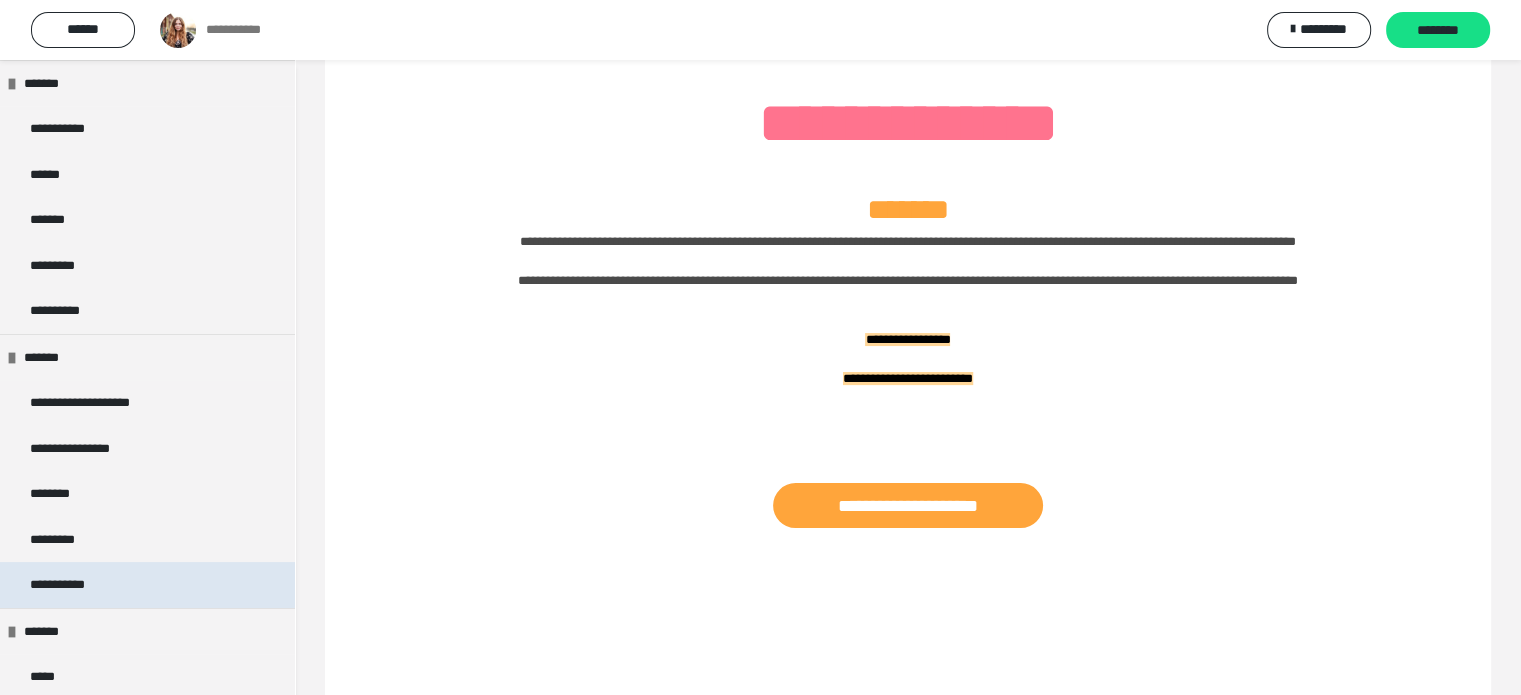 click on "**********" at bounding box center (69, 585) 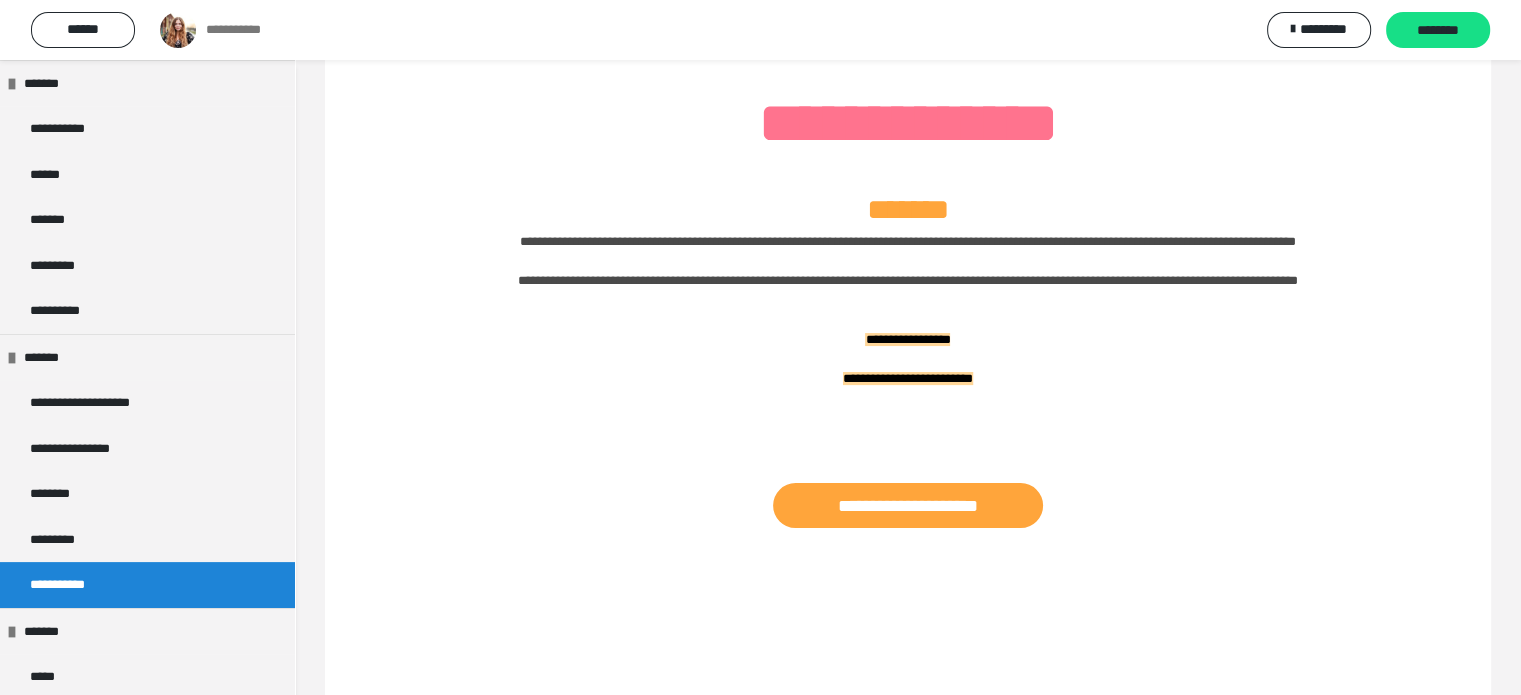 scroll, scrollTop: 60, scrollLeft: 0, axis: vertical 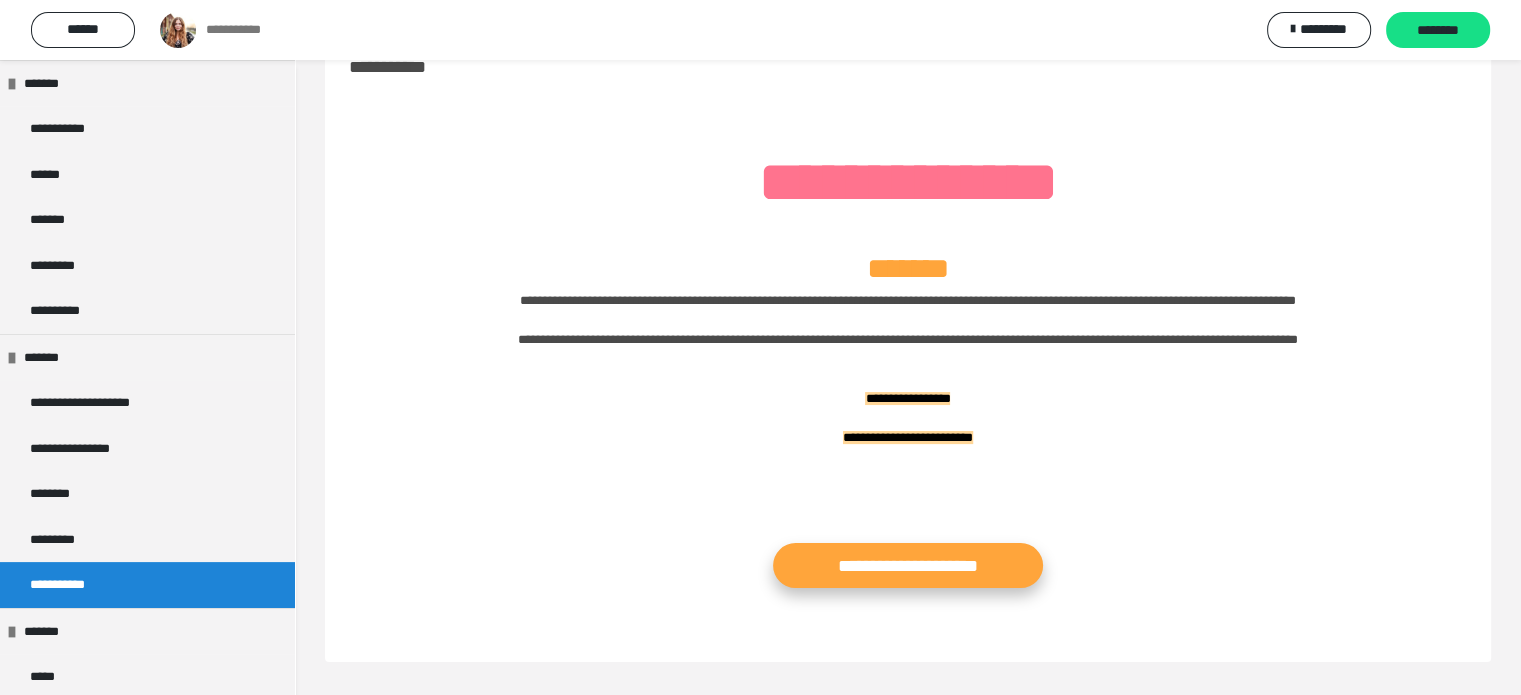 click on "**********" at bounding box center (908, 565) 